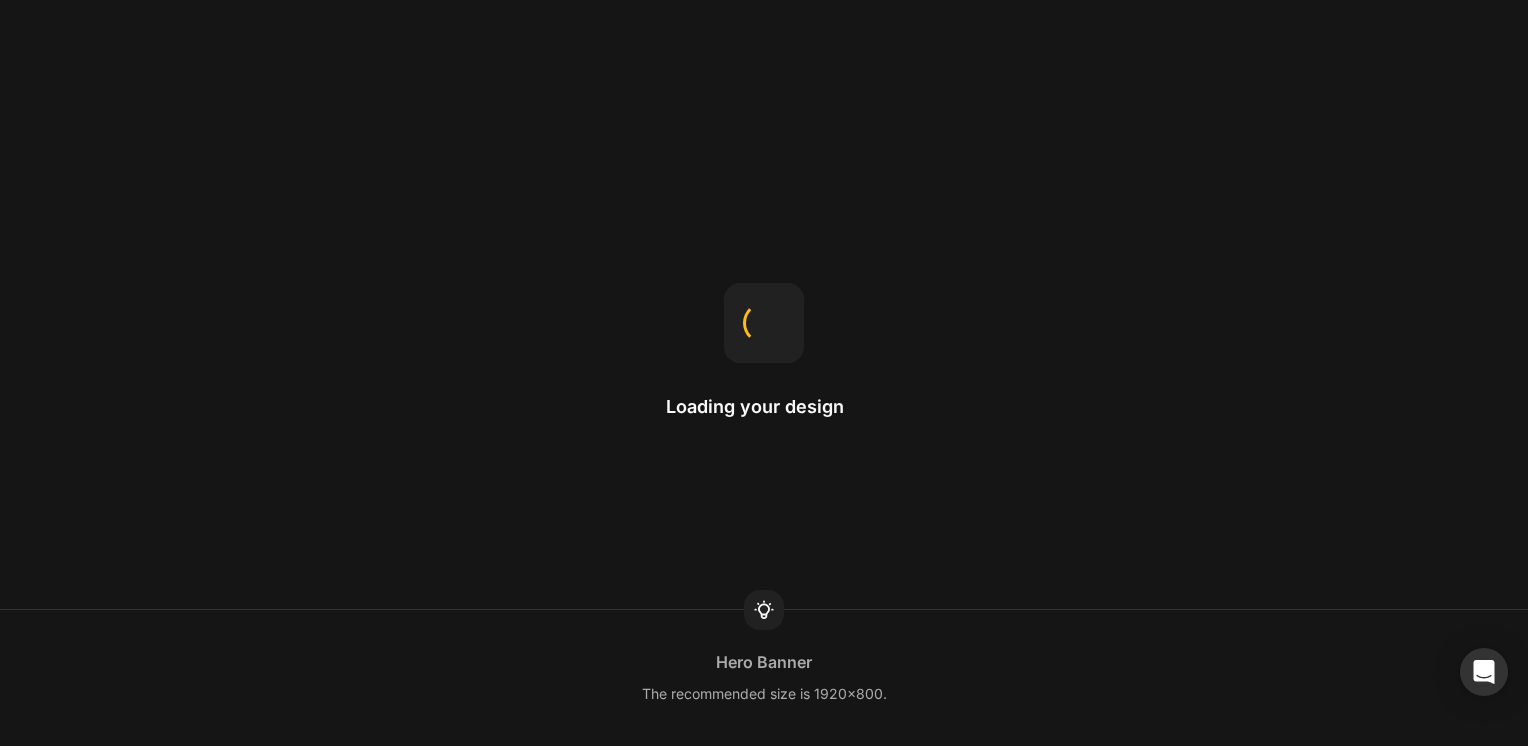 scroll, scrollTop: 0, scrollLeft: 0, axis: both 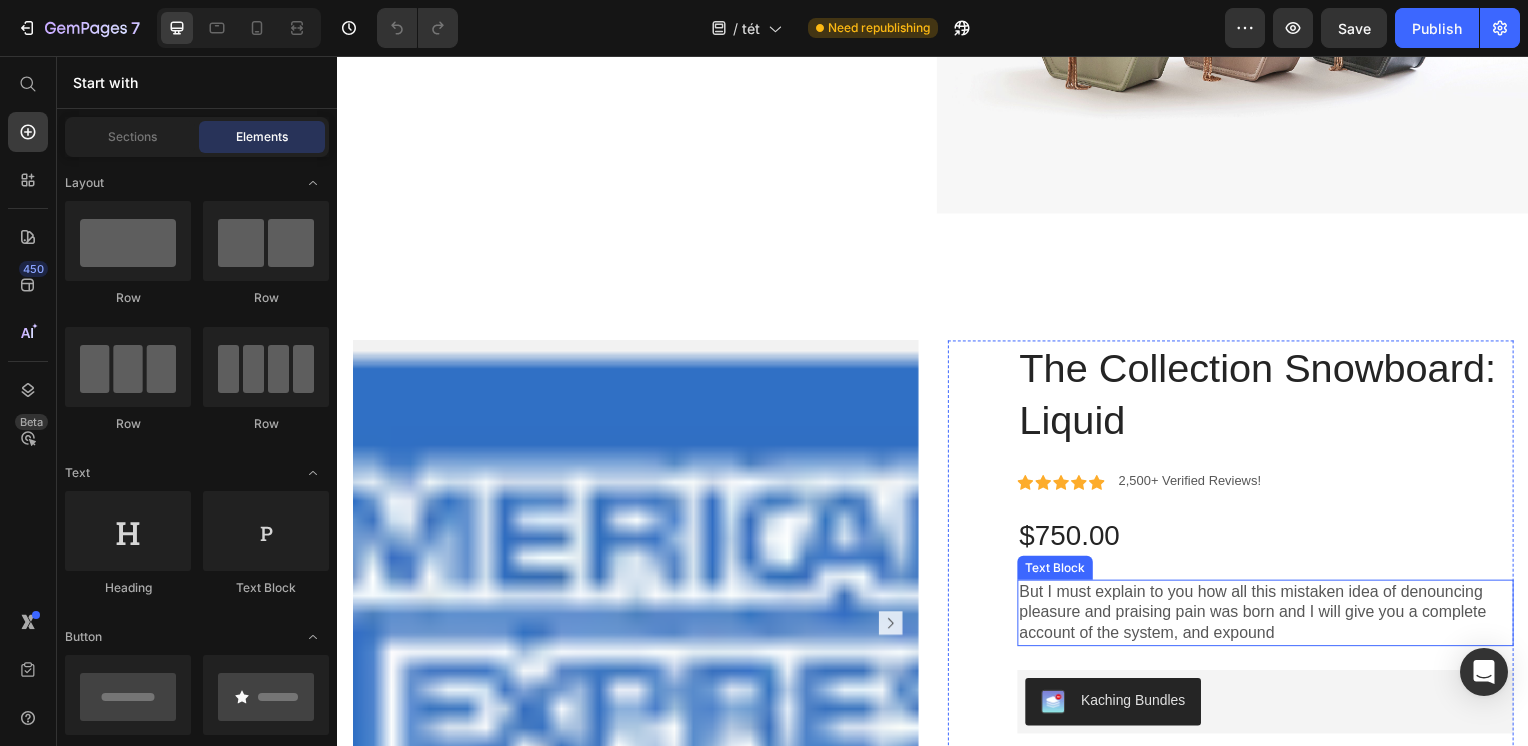 click on "But I must explain to you how all this mistaken idea of denouncing pleasure and praising pain was born and I will give you a complete account of the system, and expound" at bounding box center [1272, 617] 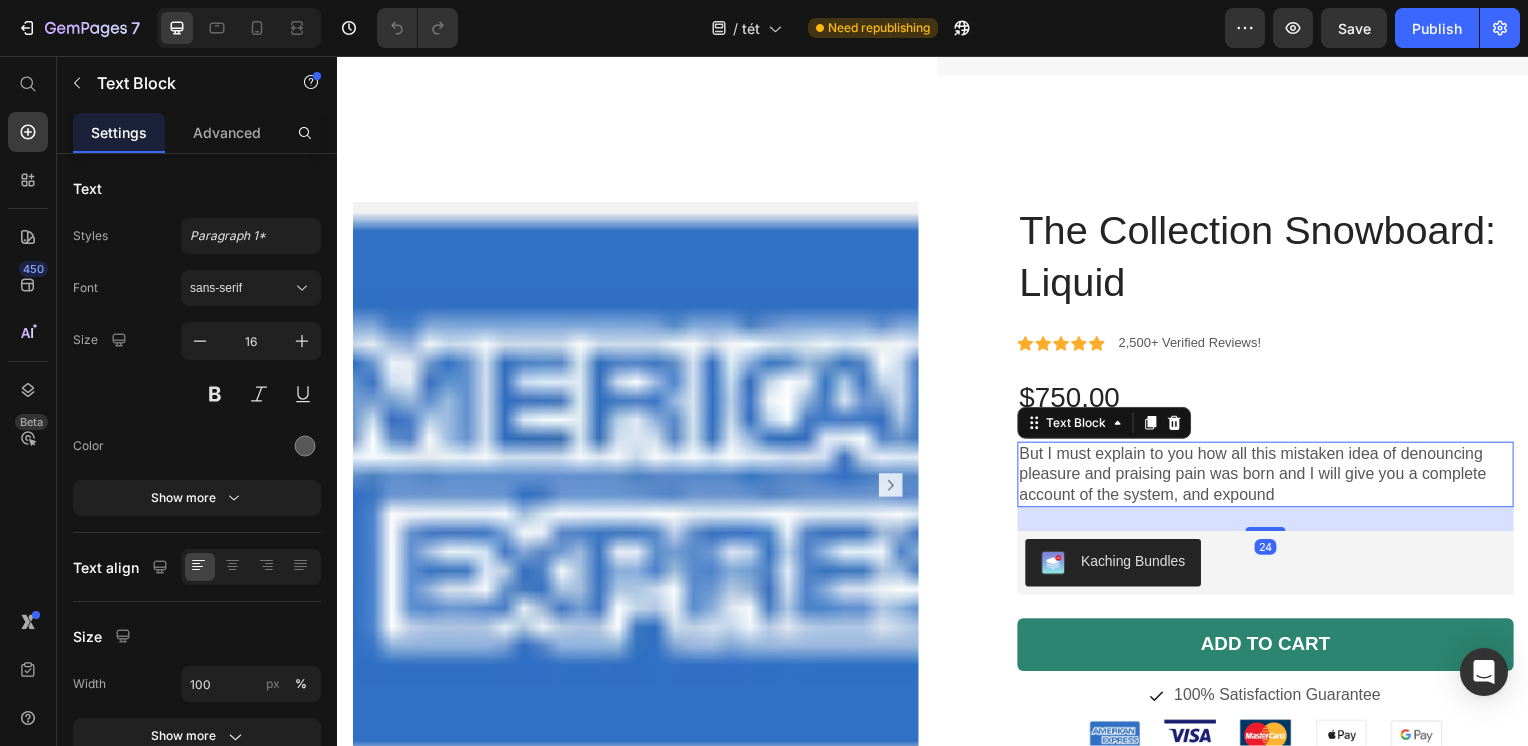 scroll, scrollTop: 1200, scrollLeft: 0, axis: vertical 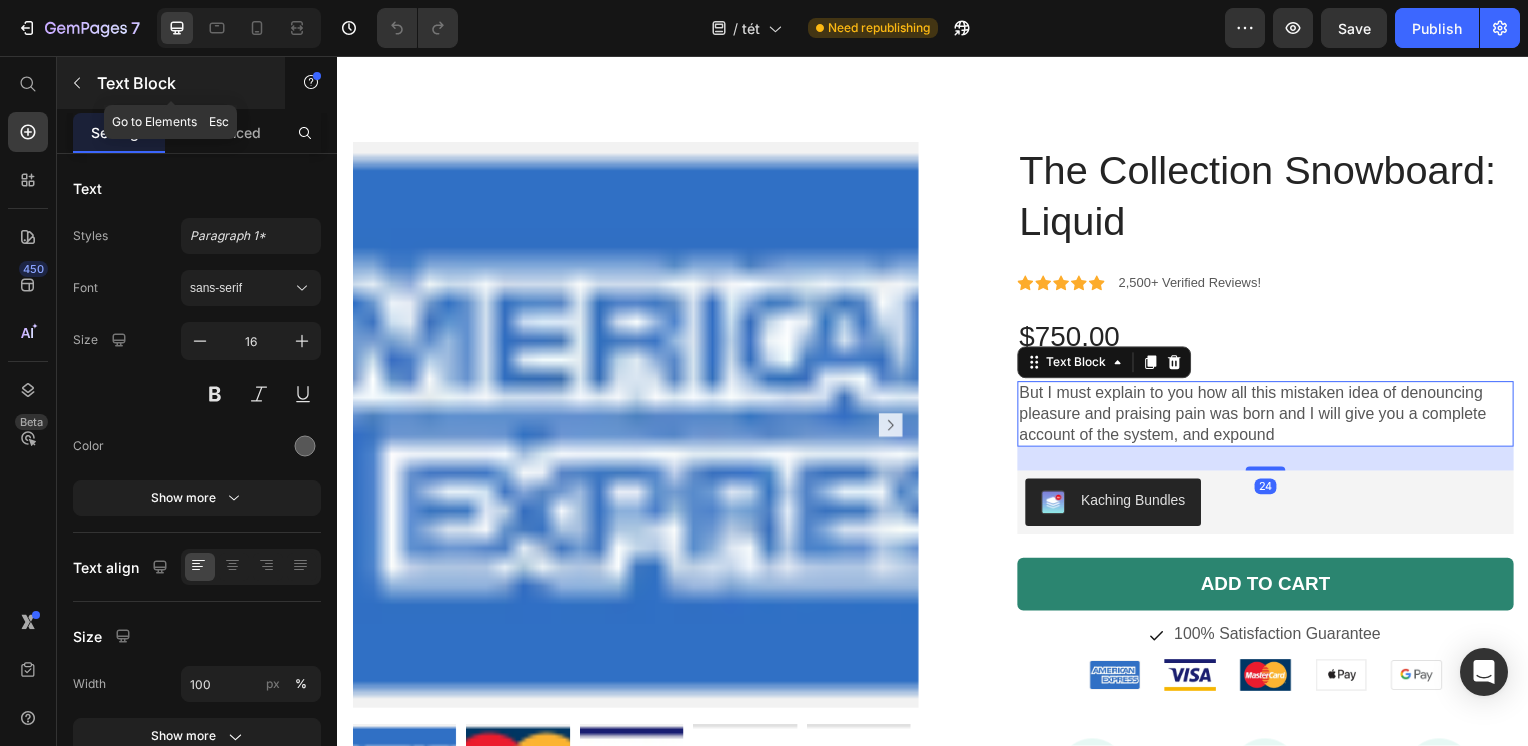 click 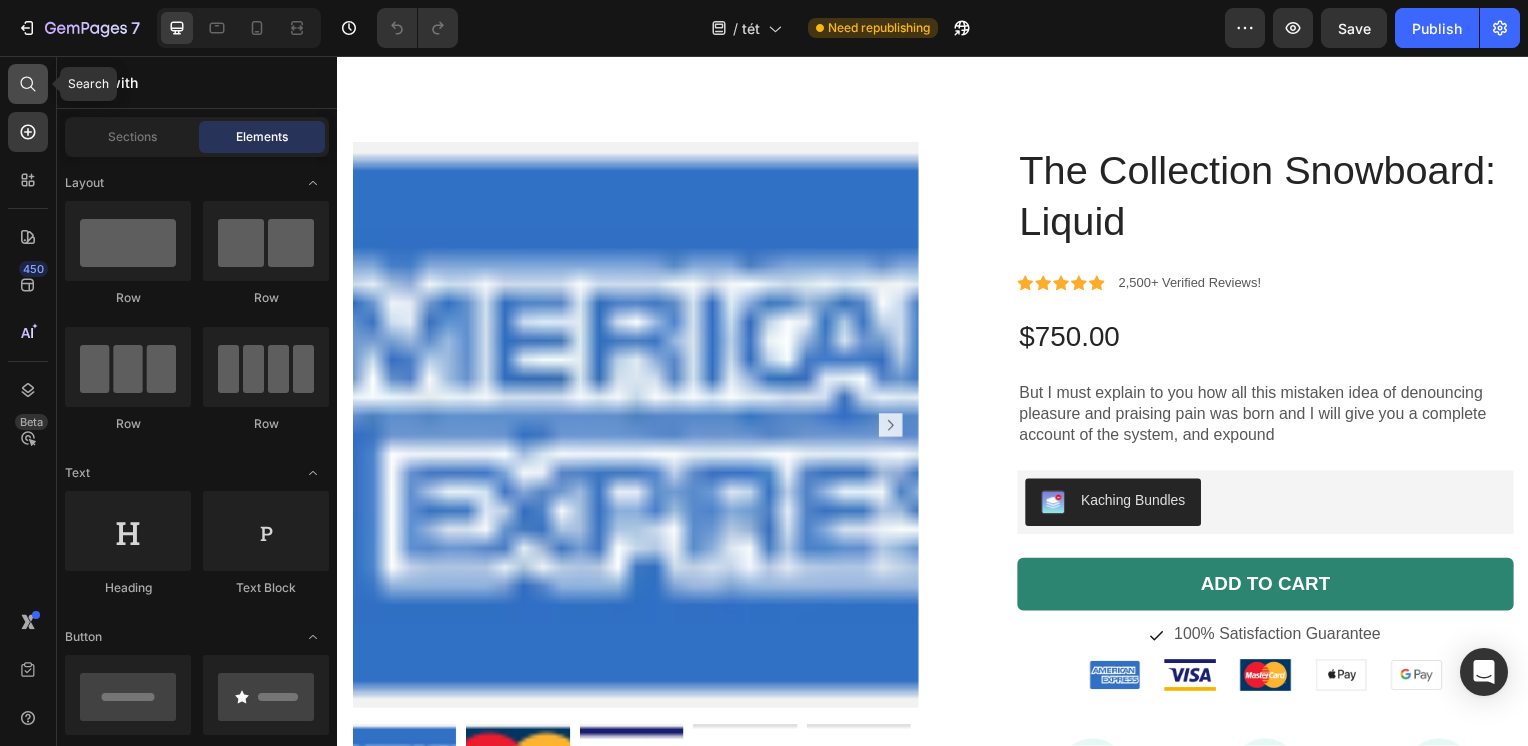 click 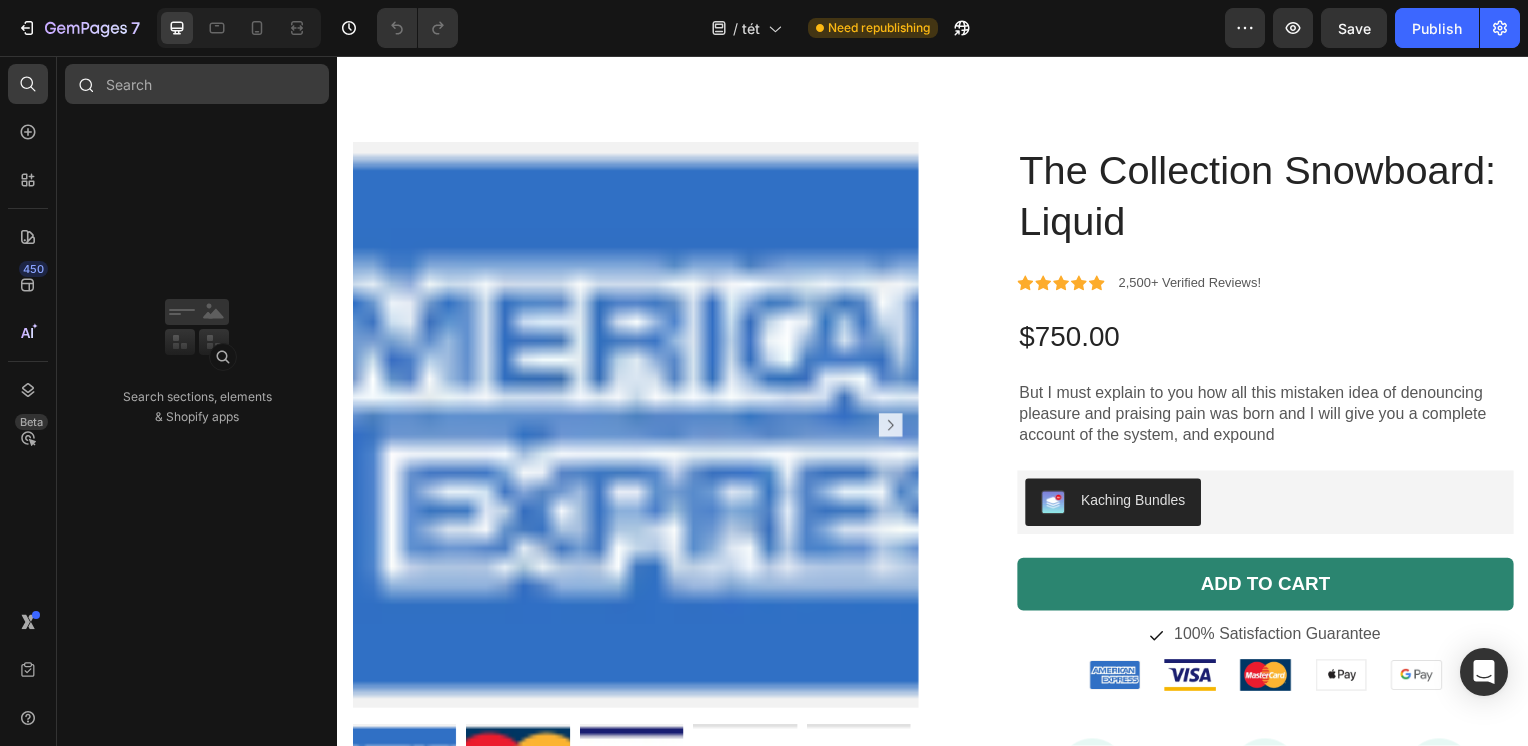 click at bounding box center [197, 84] 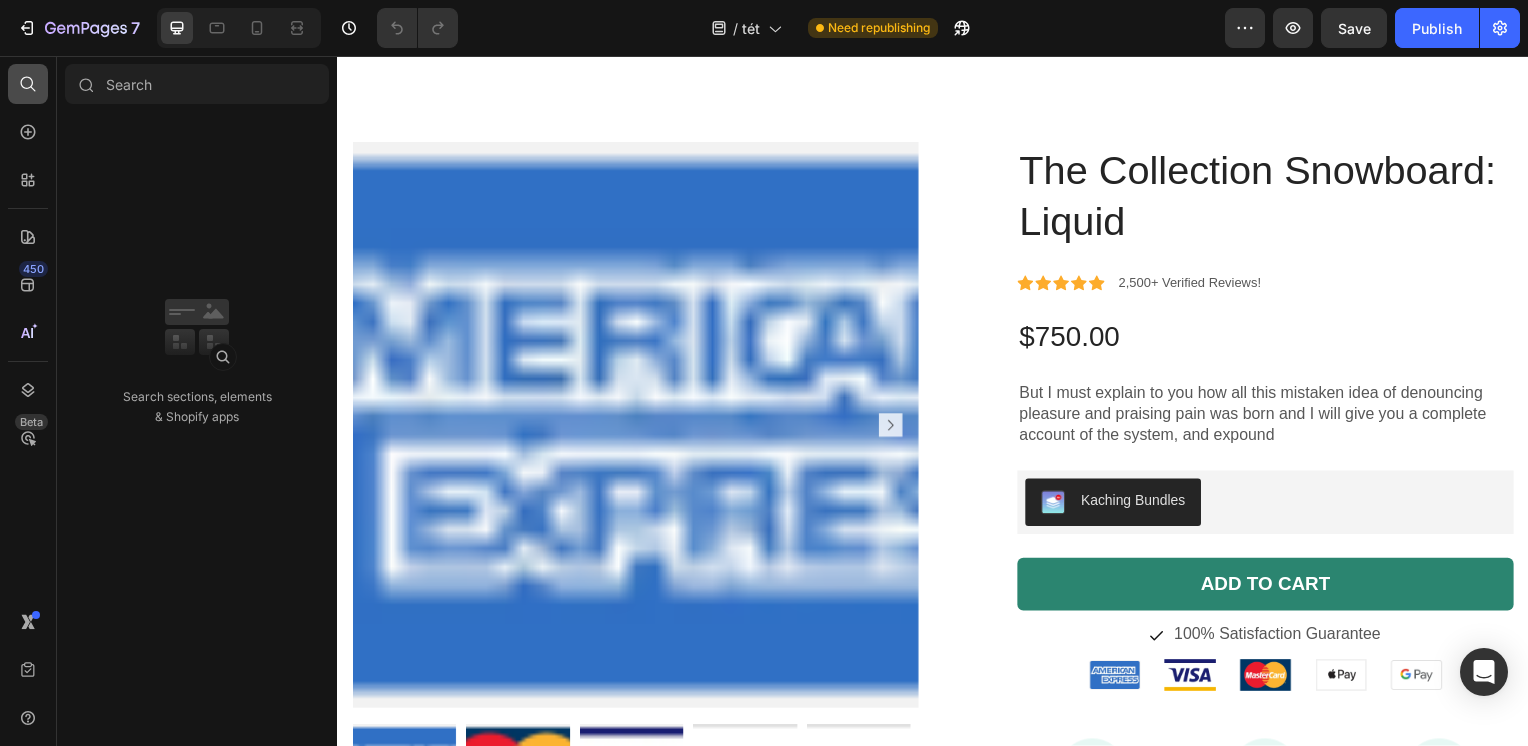 click 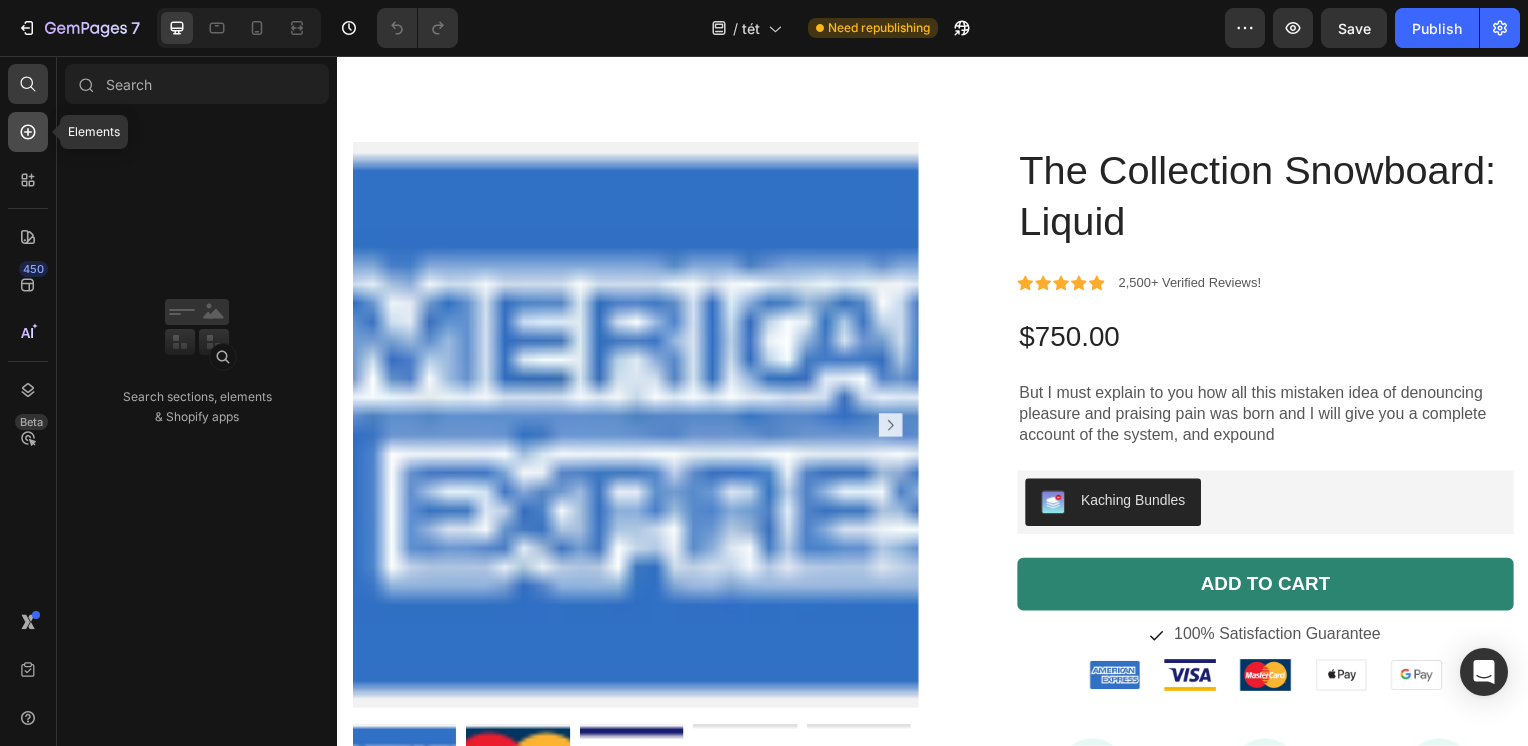 click 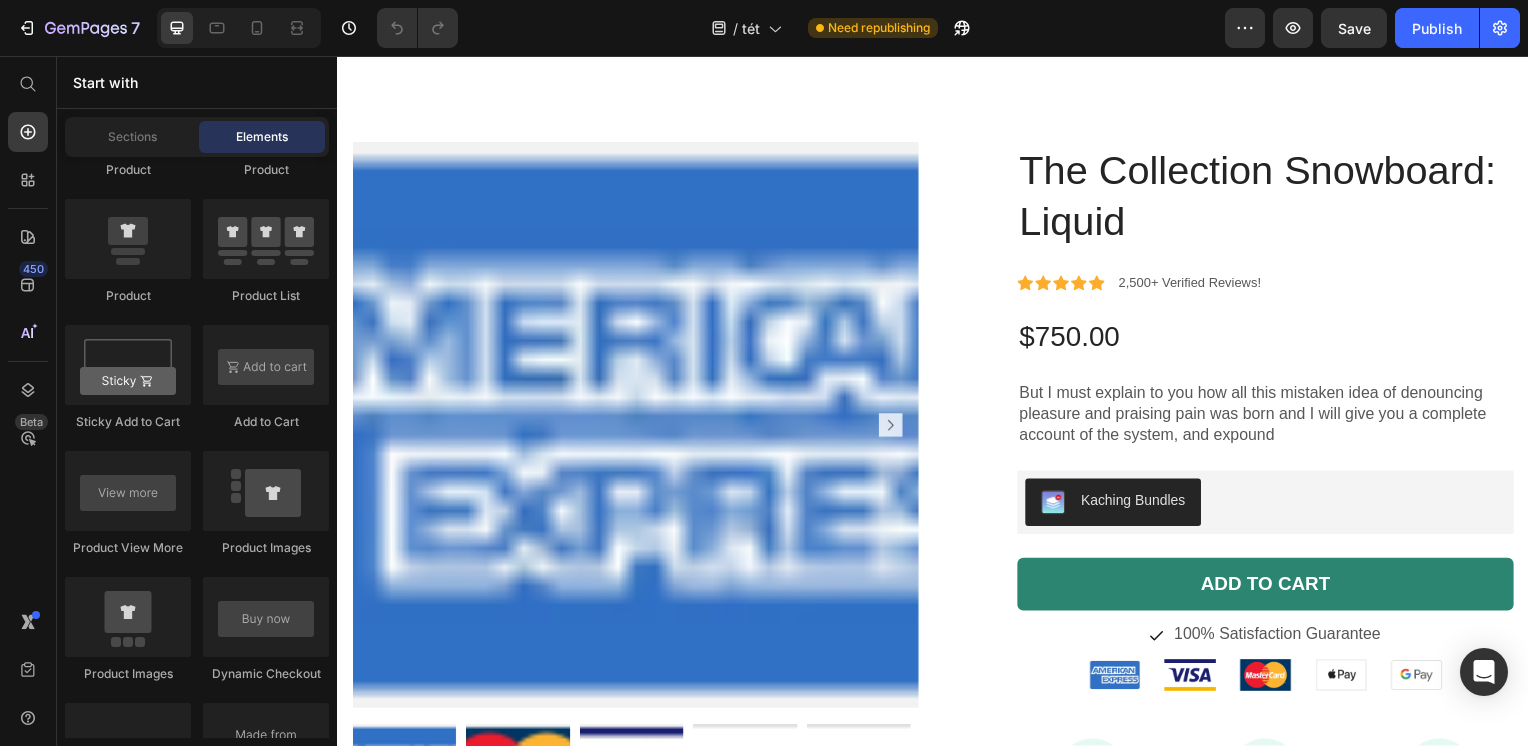 scroll, scrollTop: 3200, scrollLeft: 0, axis: vertical 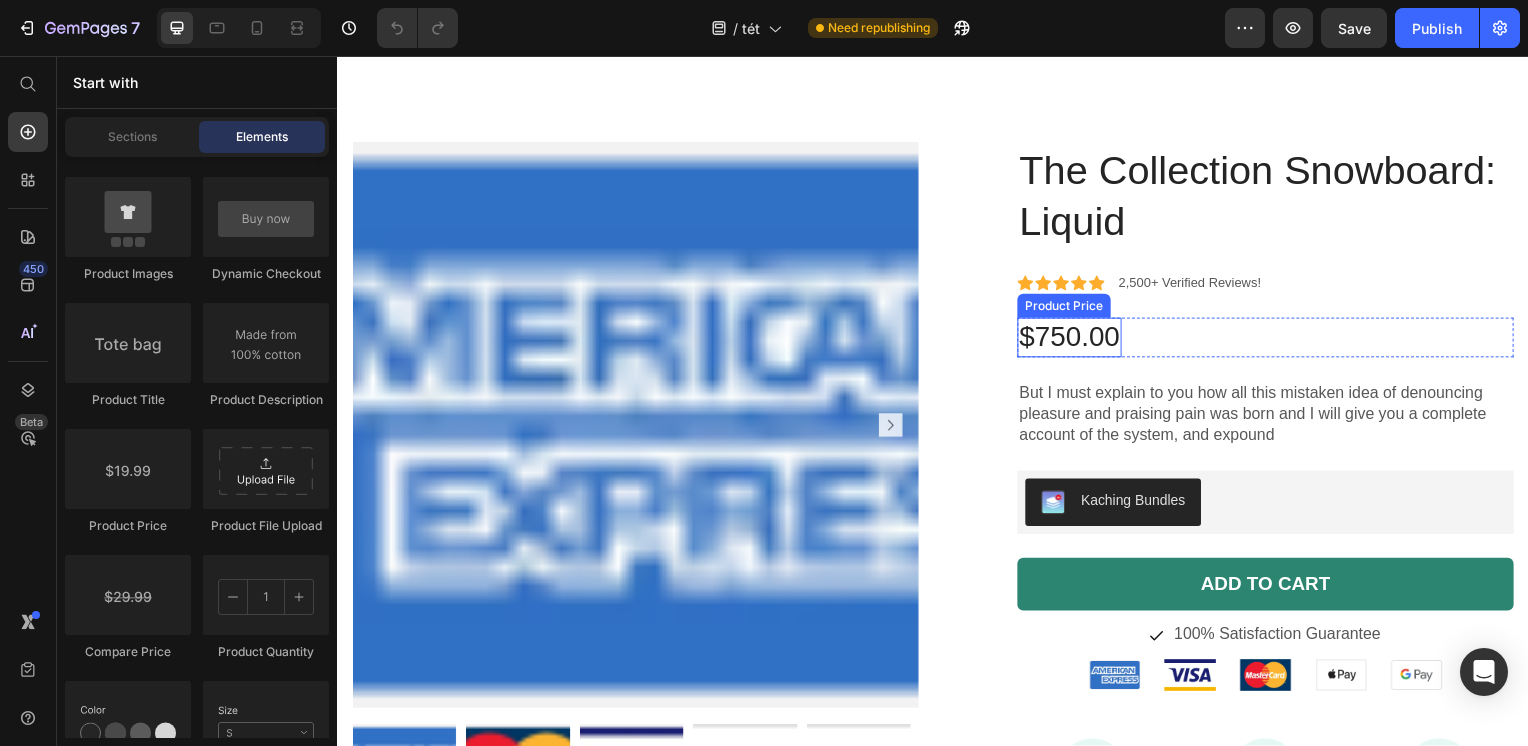 click on "$750.00" at bounding box center (1074, 340) 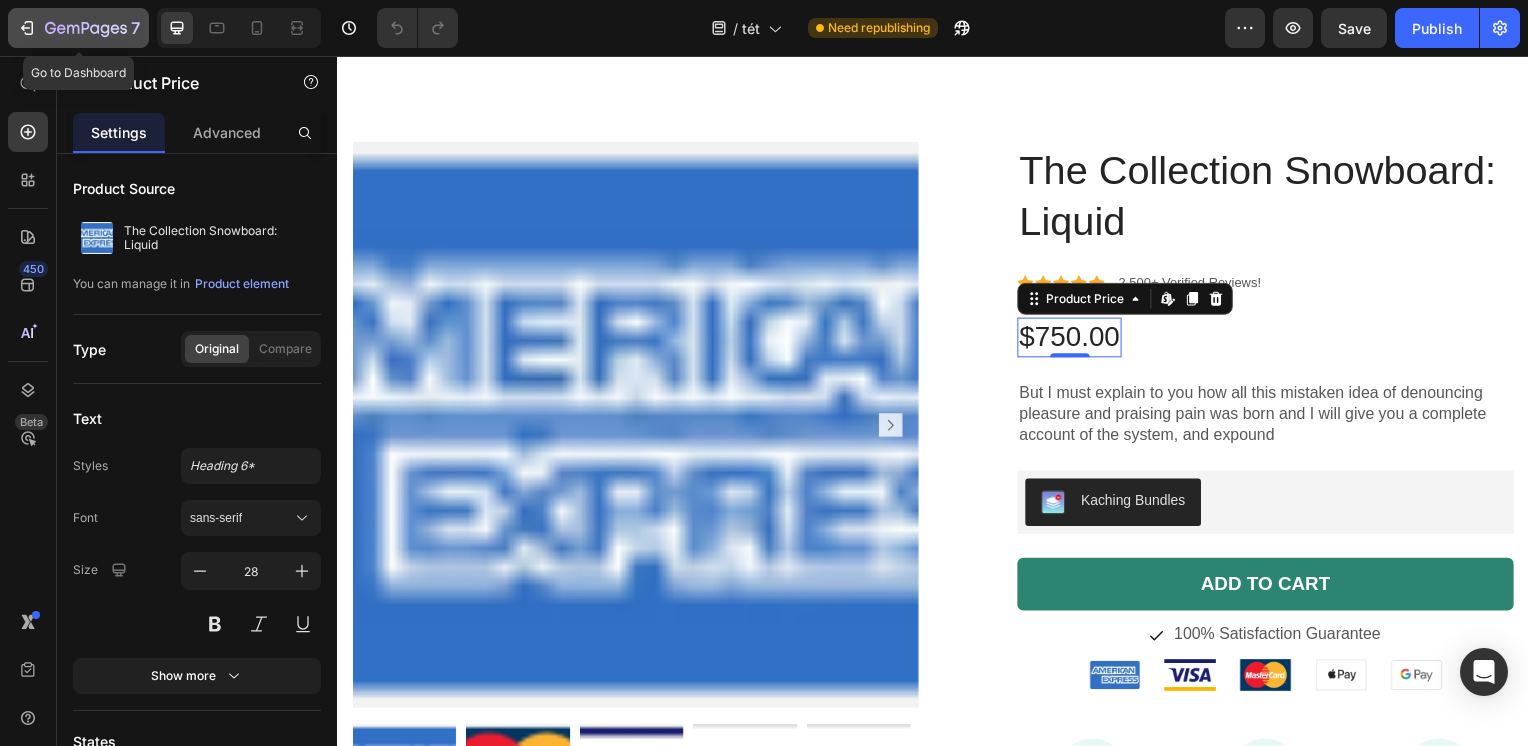 click 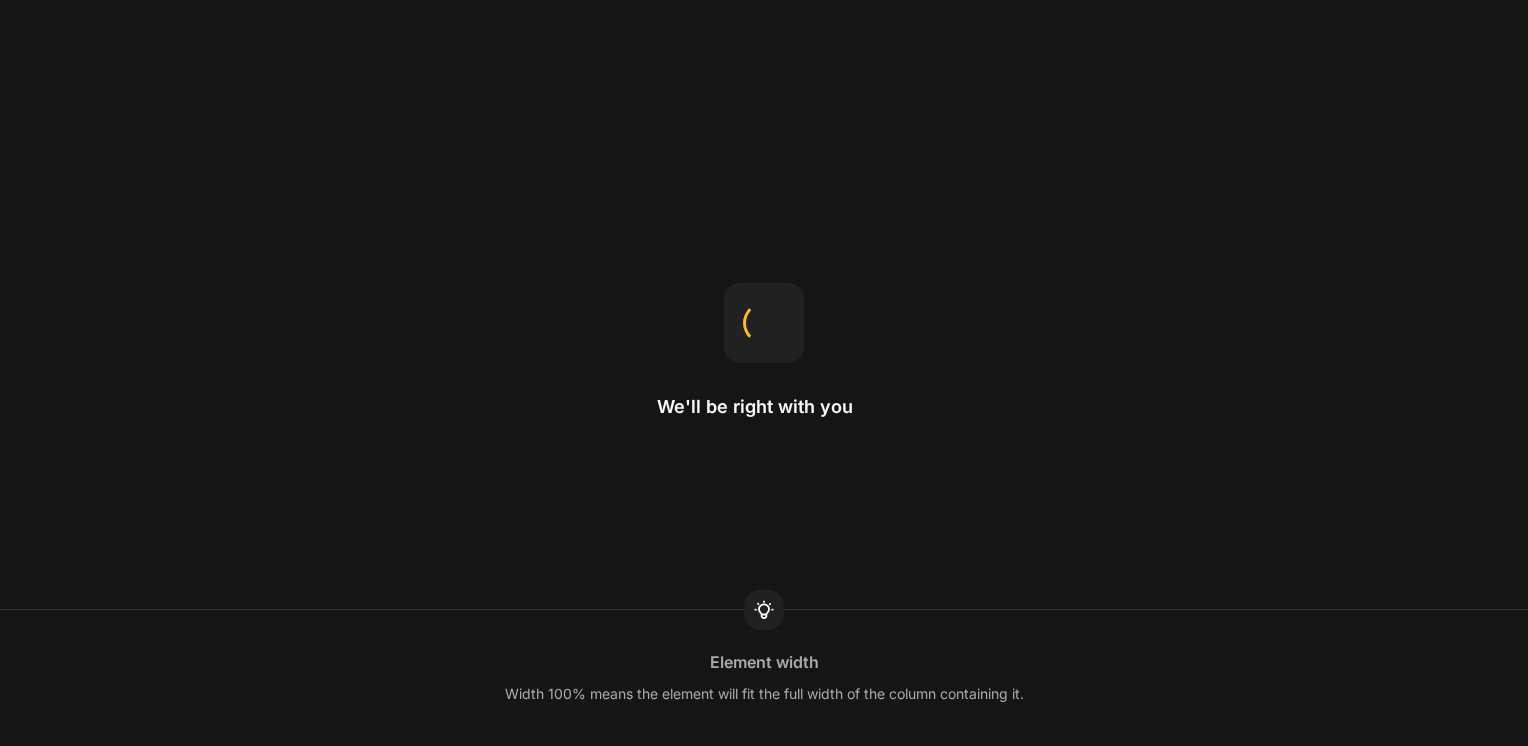 scroll, scrollTop: 0, scrollLeft: 0, axis: both 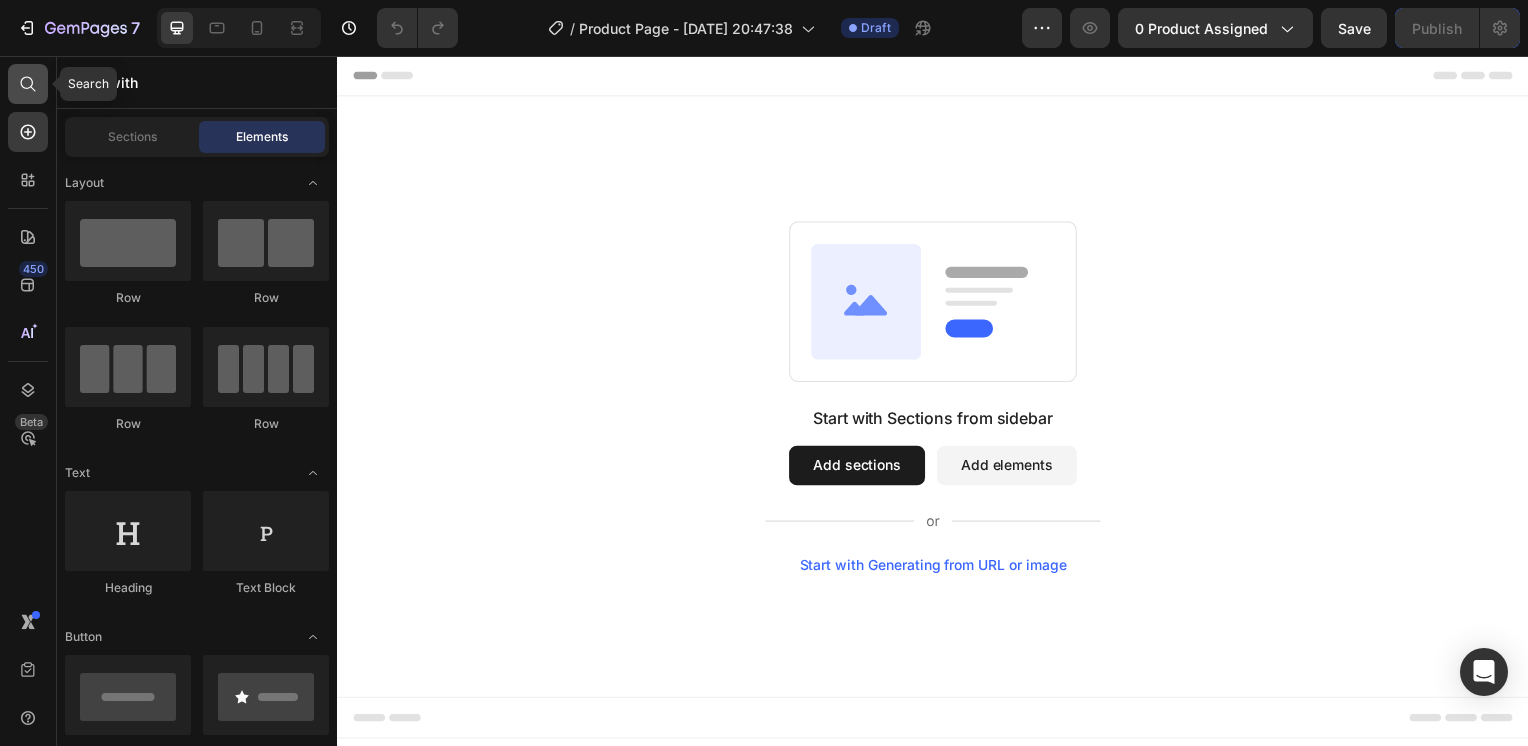 click 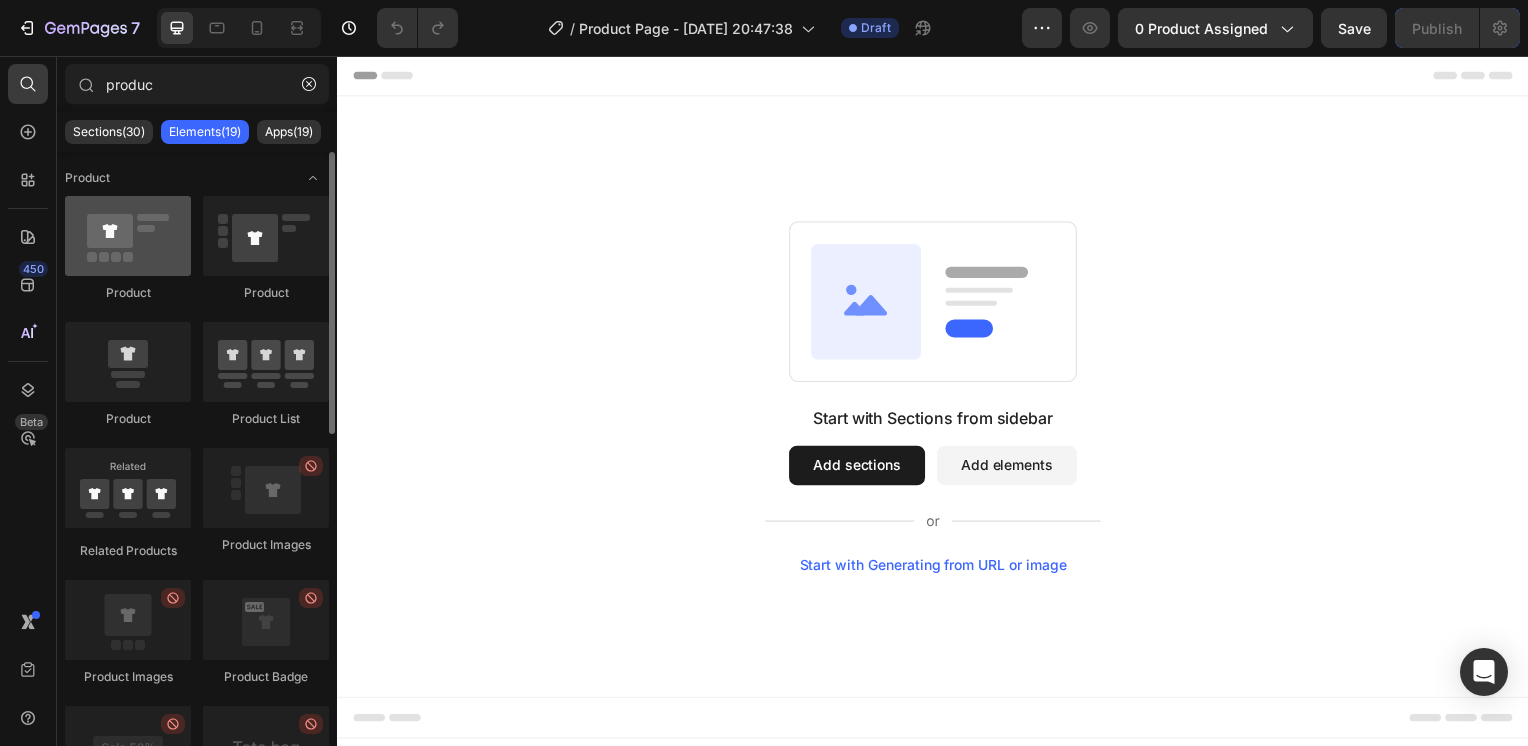 type on "produc" 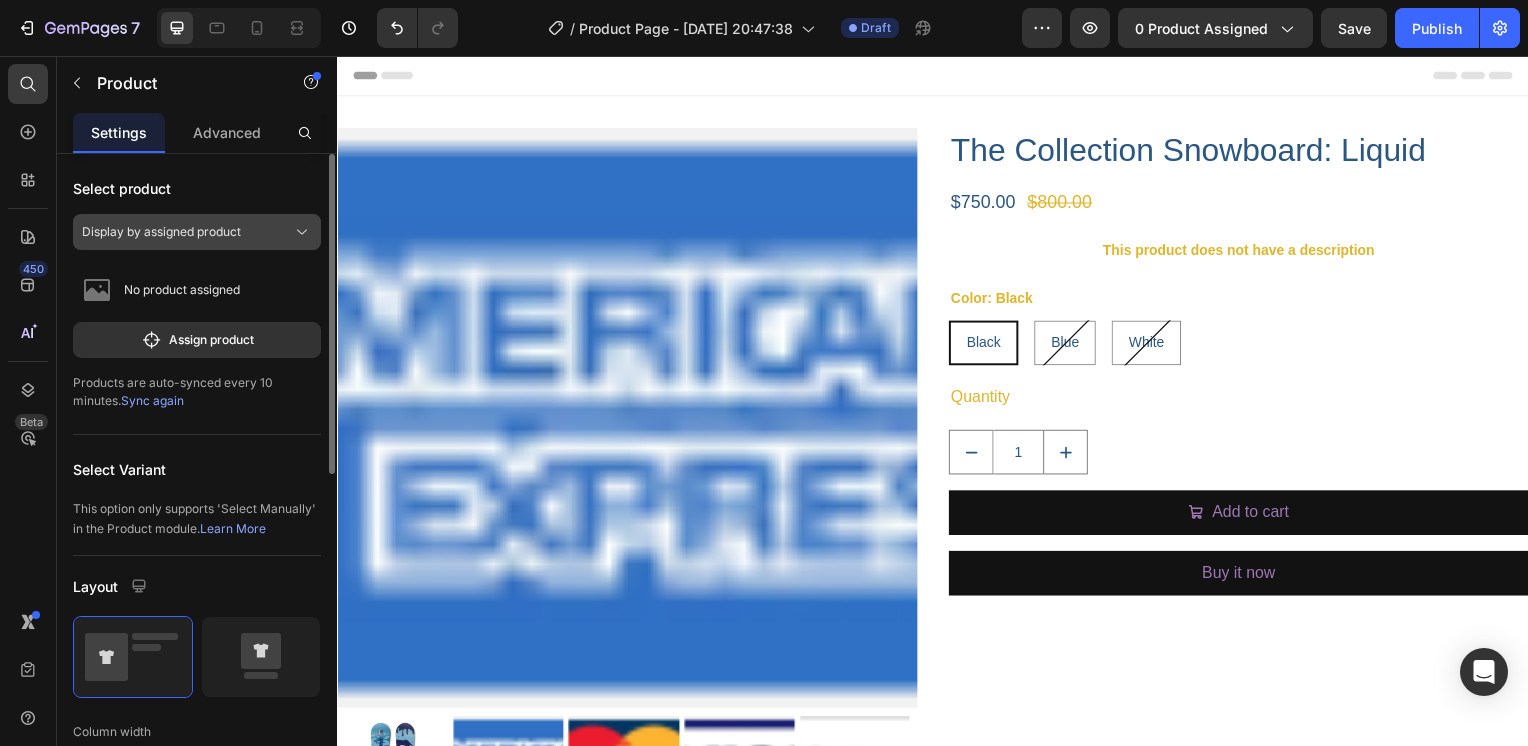 click on "Display by assigned product" at bounding box center [161, 232] 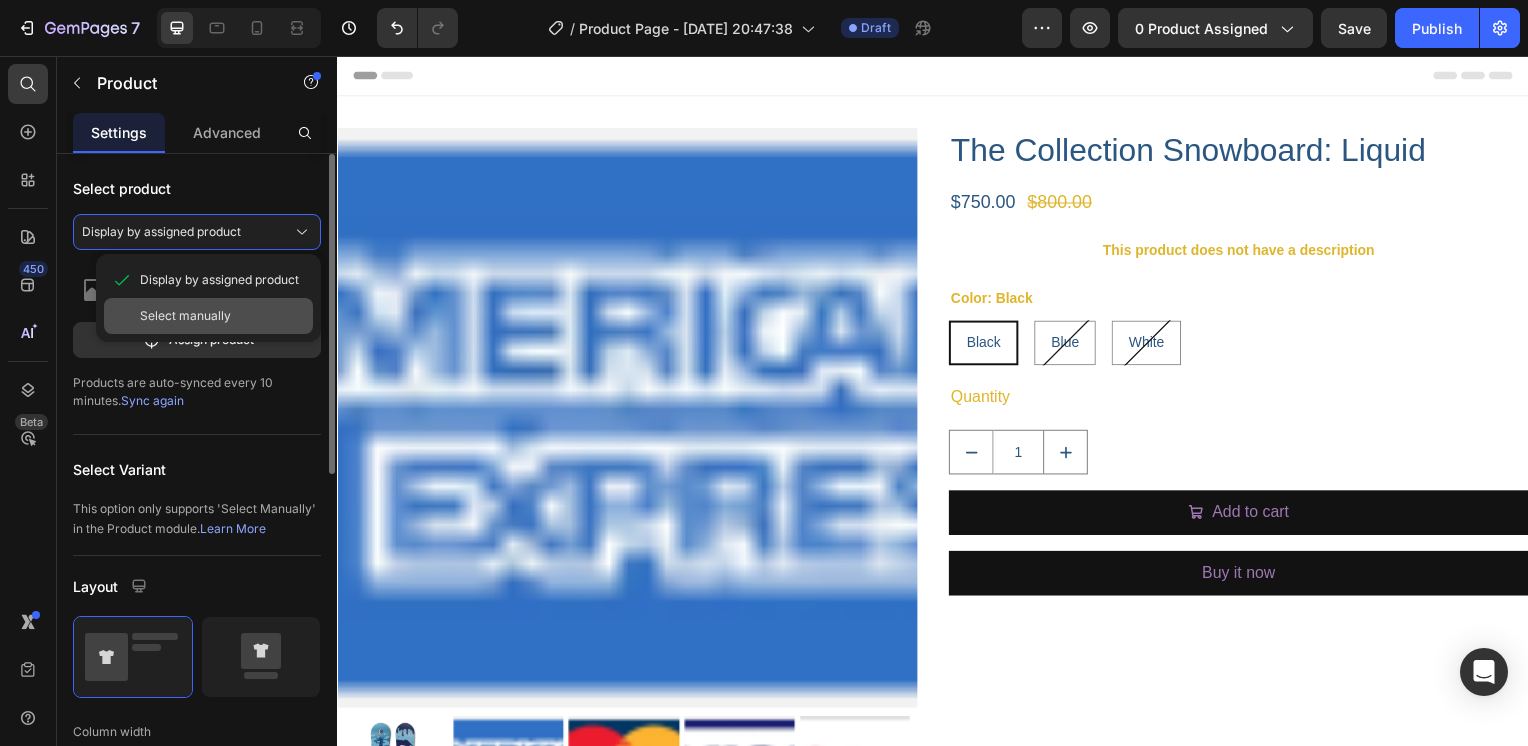 click on "Select manually" 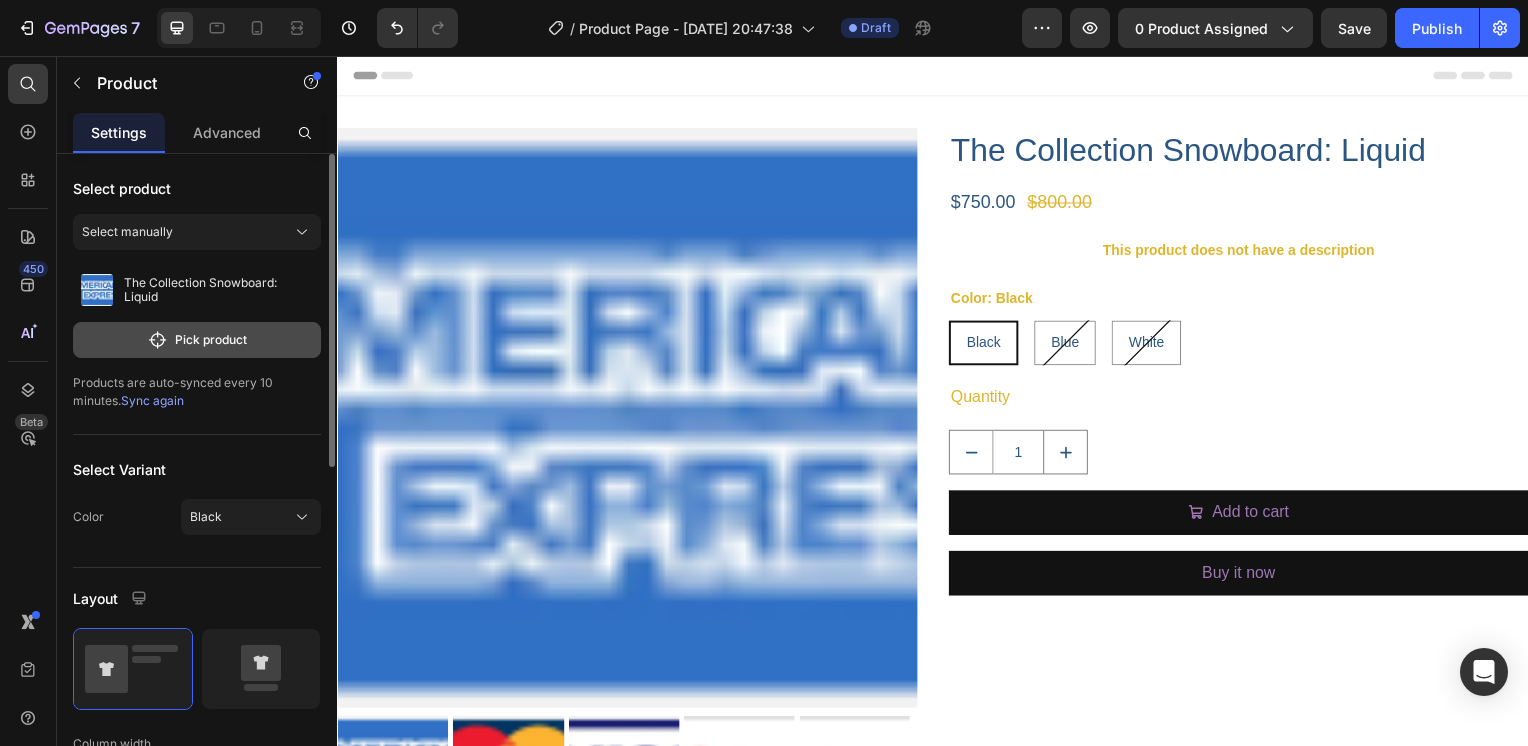 click on "Pick product" at bounding box center [197, 340] 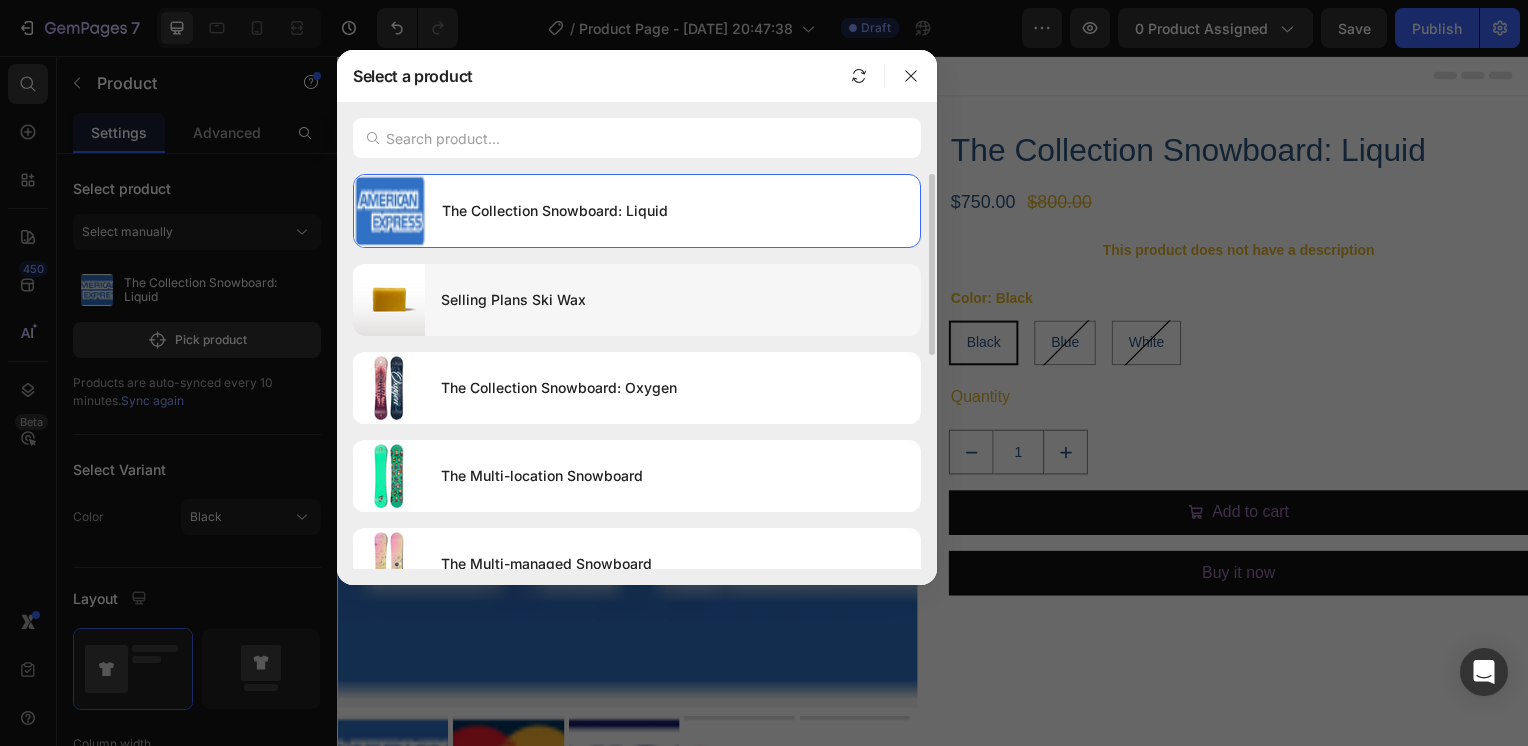 click on "Selling Plans Ski Wax" at bounding box center [673, 300] 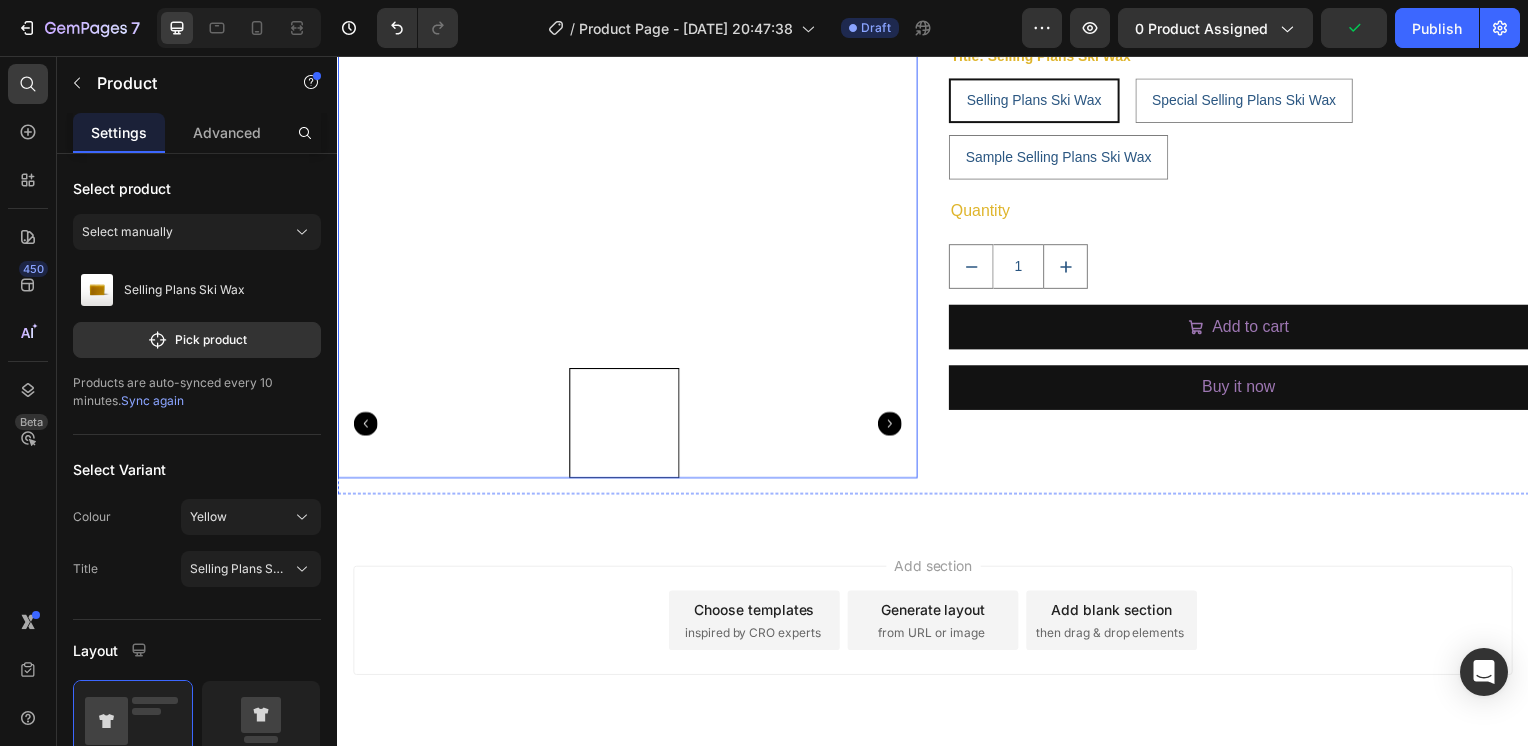 scroll, scrollTop: 400, scrollLeft: 0, axis: vertical 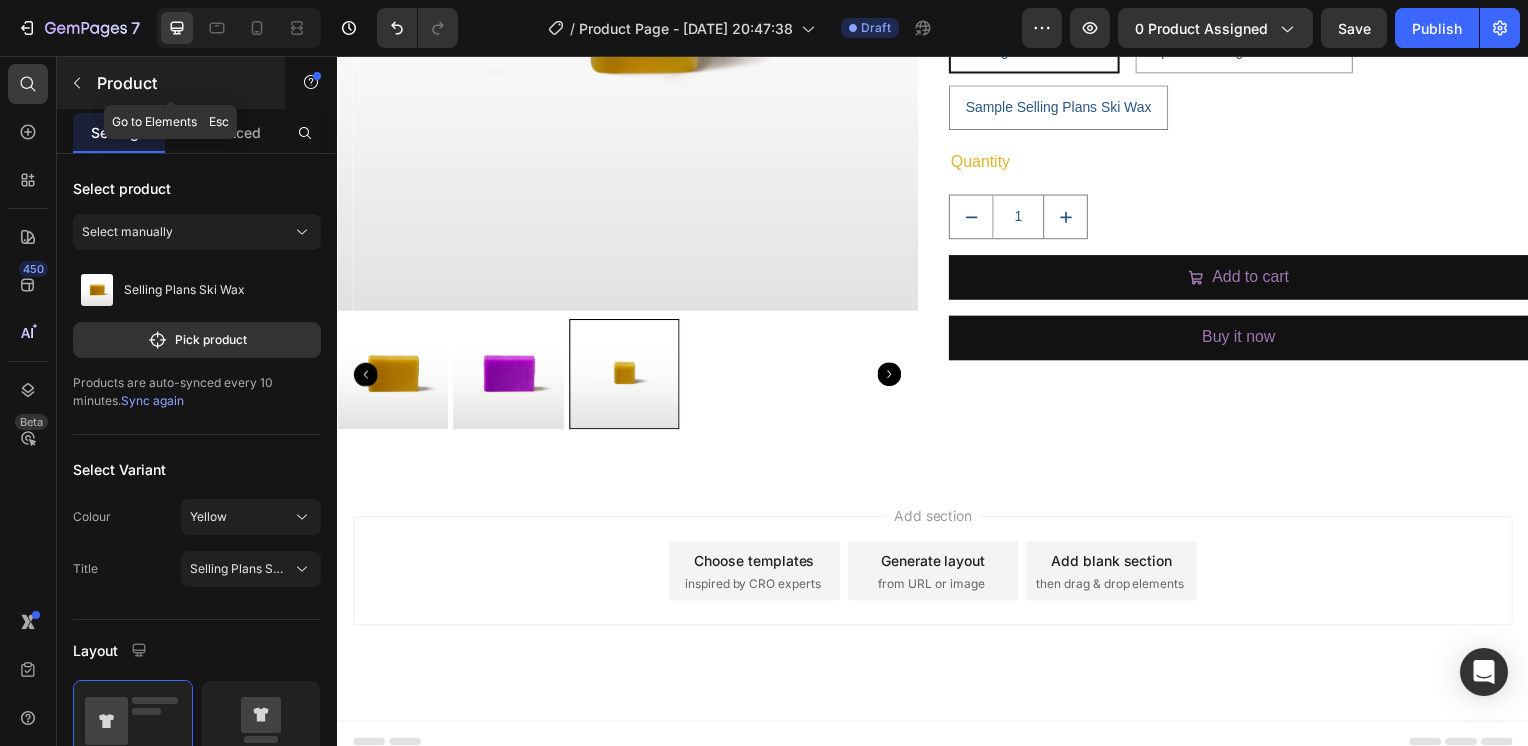 click 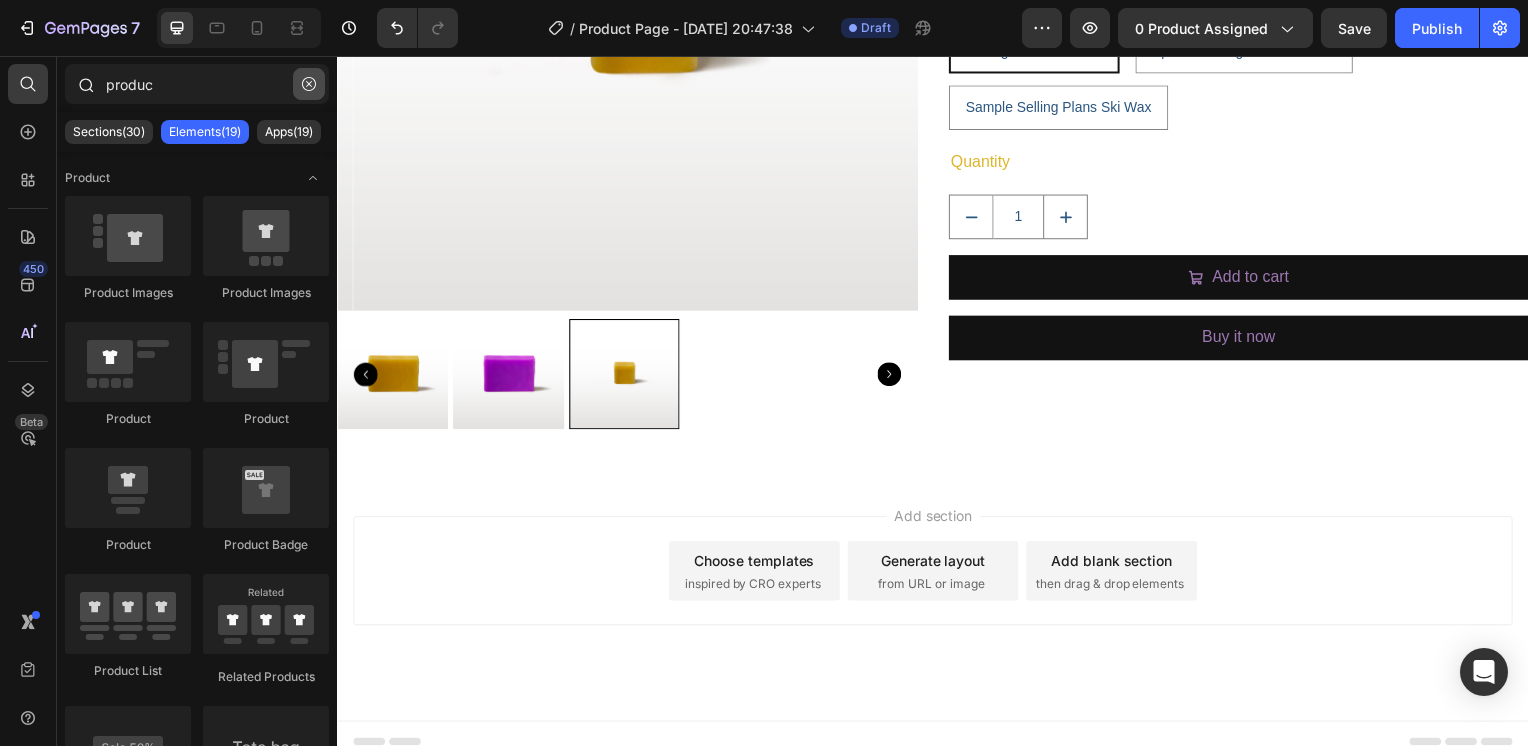 click 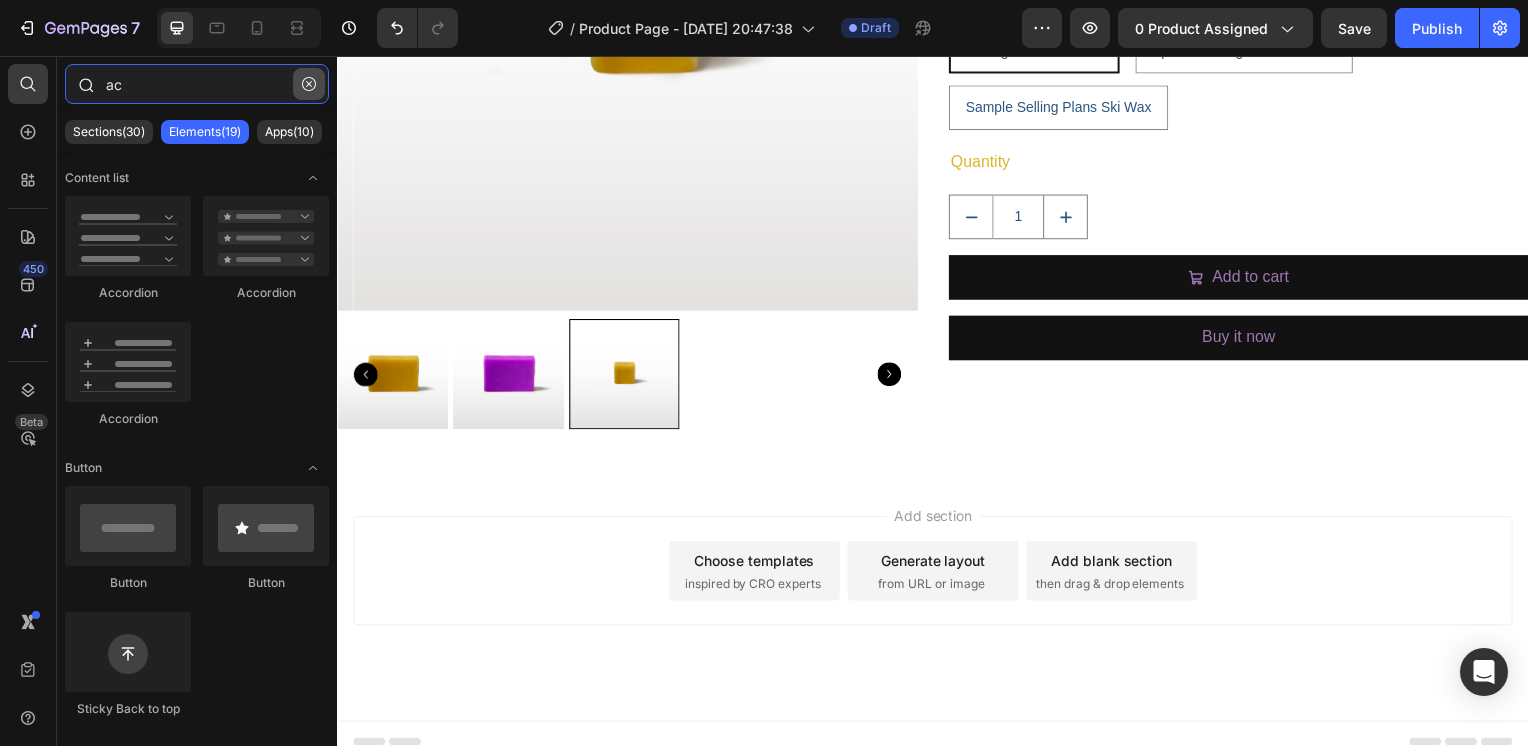 type on "ac" 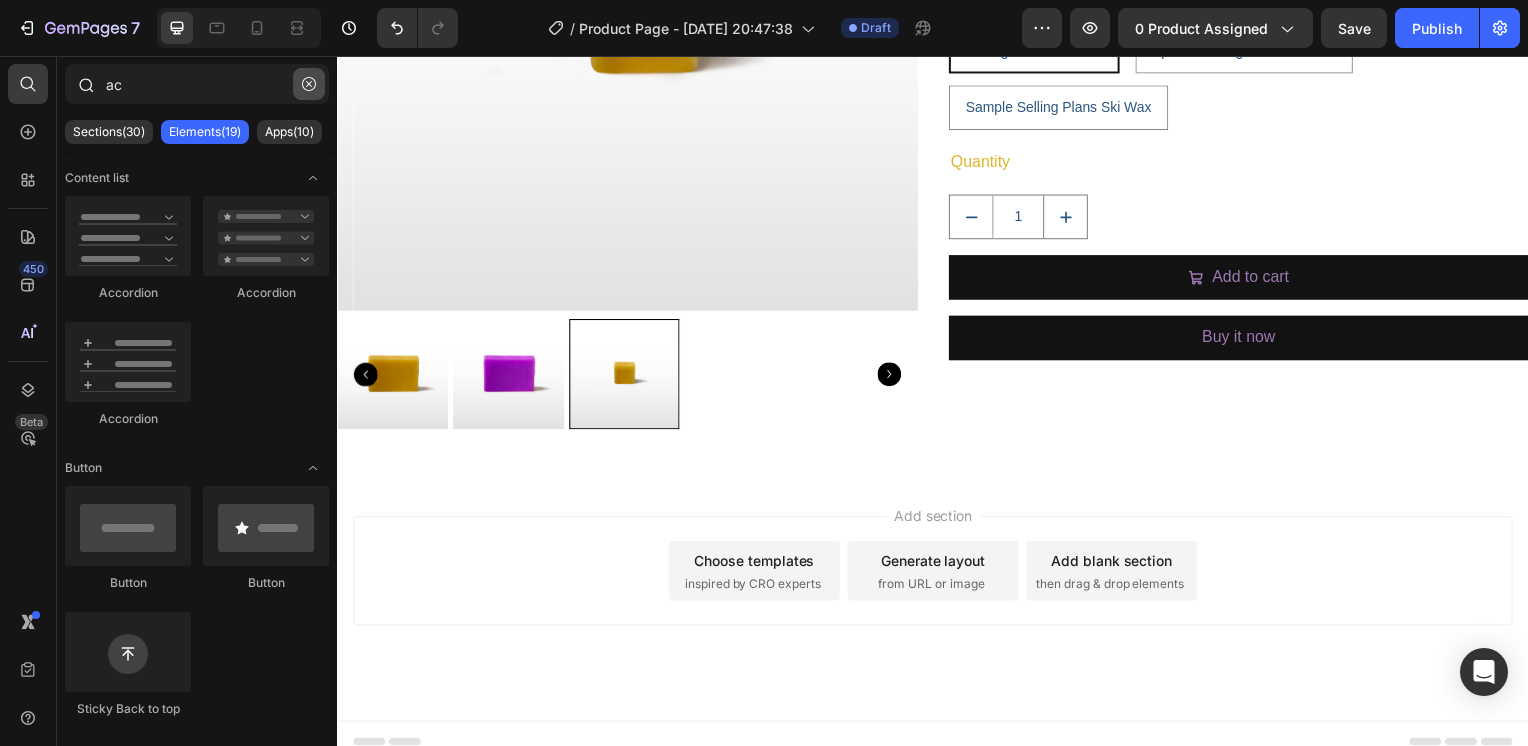 click 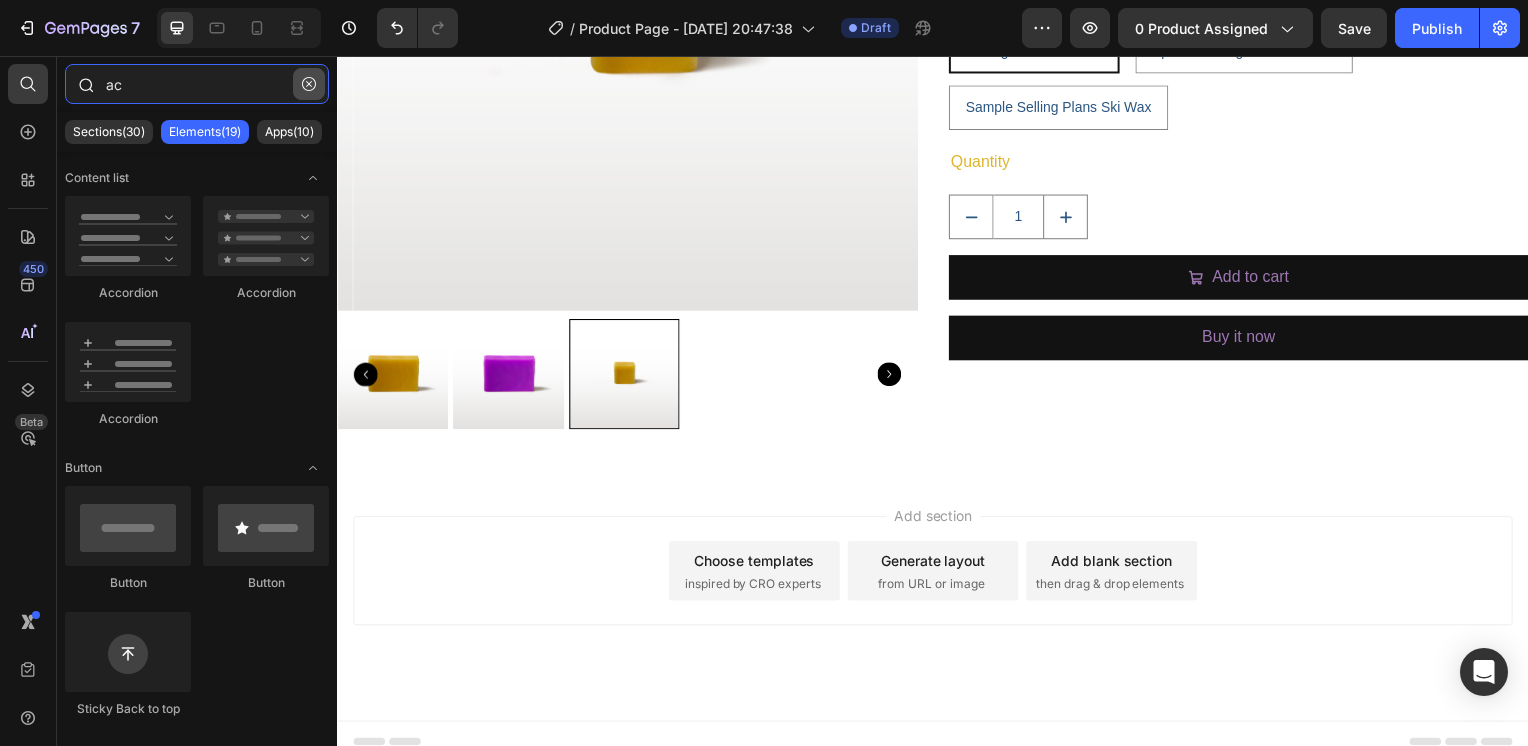 type 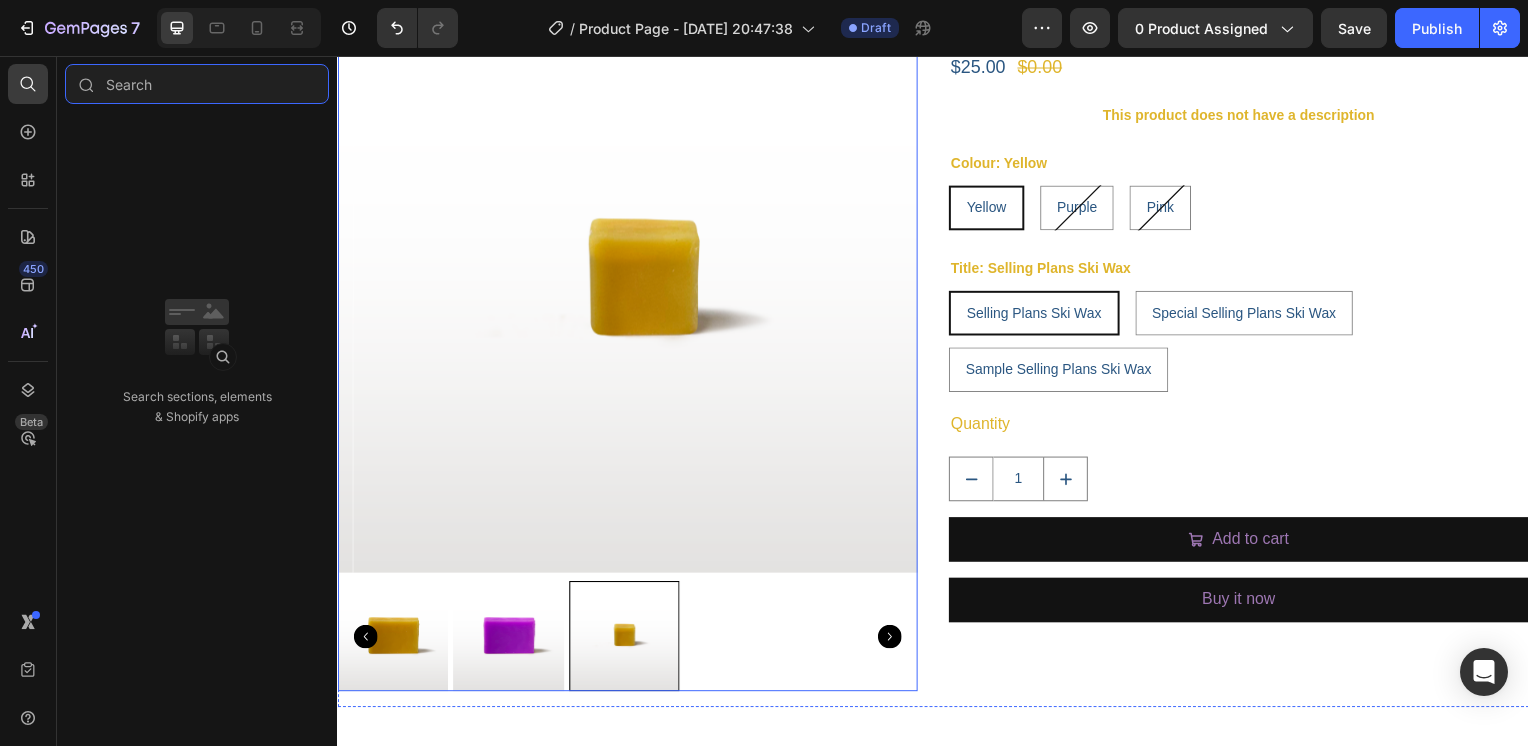 scroll, scrollTop: 0, scrollLeft: 0, axis: both 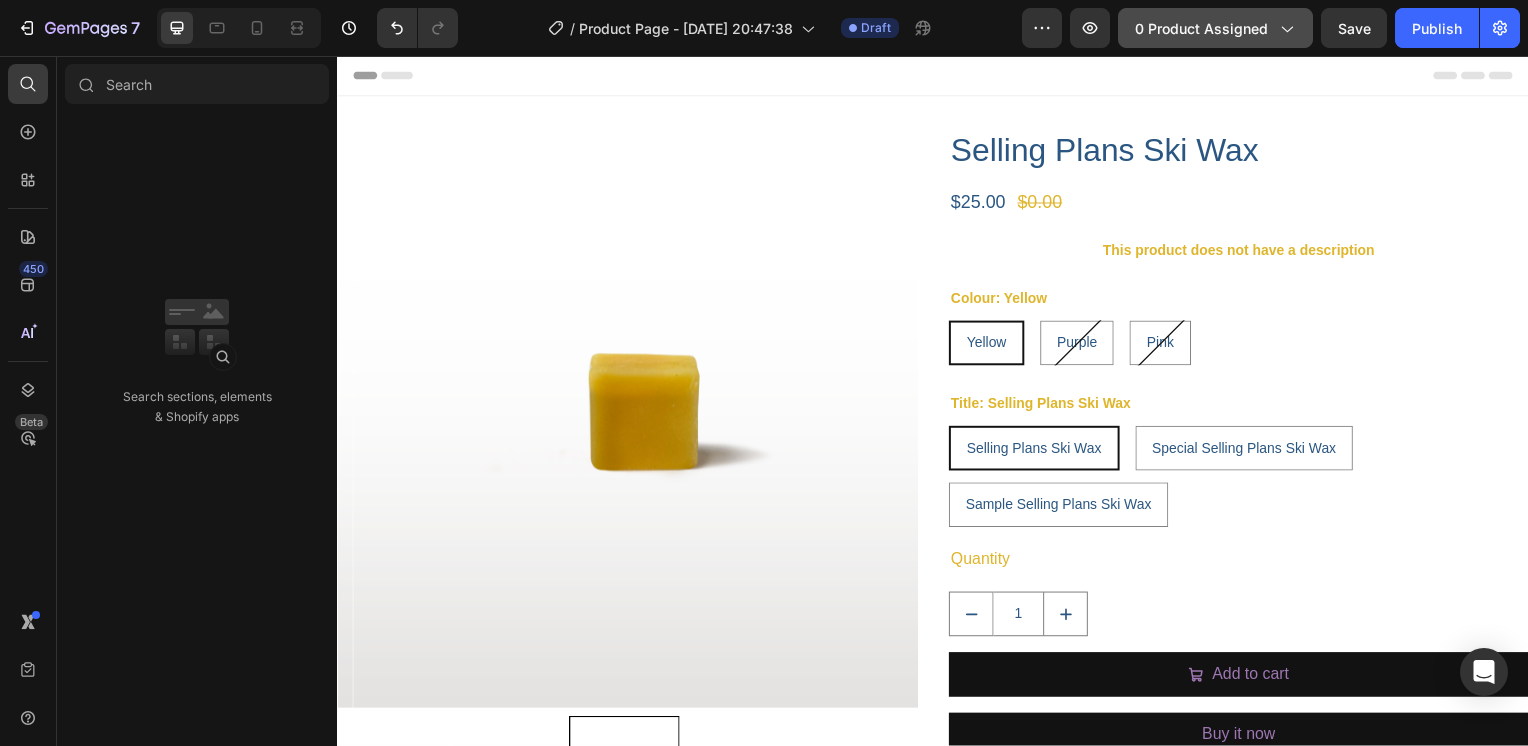 click on "0 product assigned" 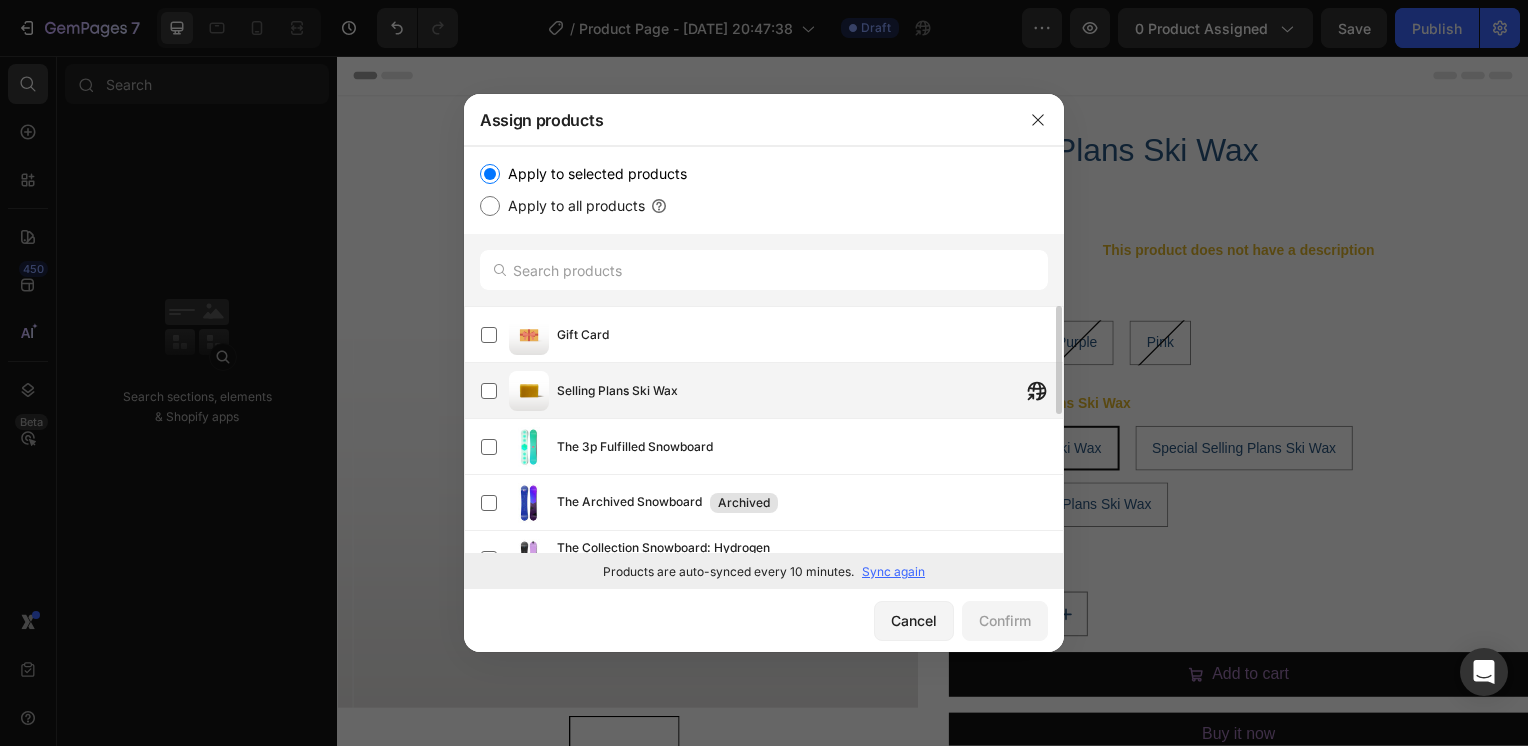 click on "Selling Plans Ski Wax" at bounding box center [617, 391] 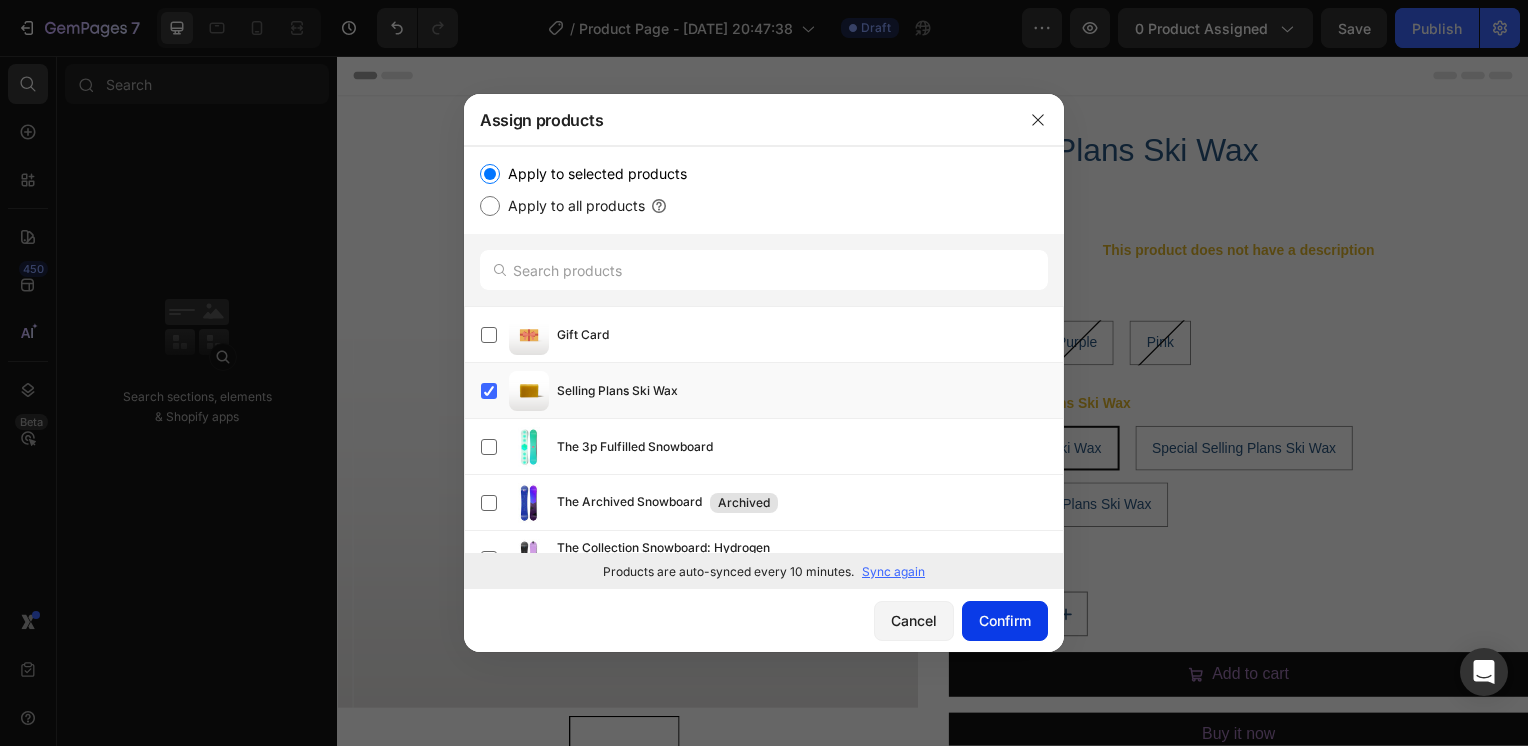 click on "Confirm" at bounding box center [1005, 620] 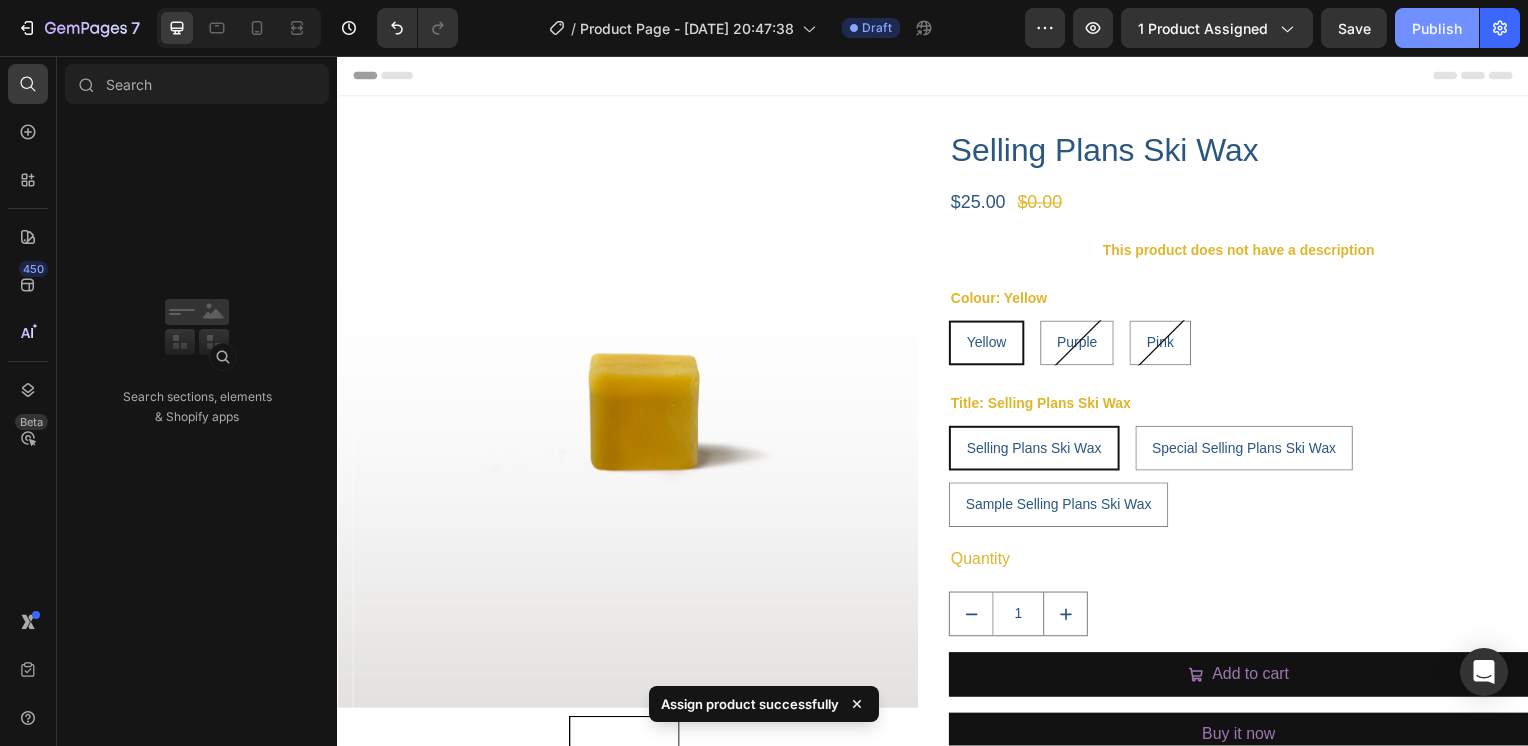 click on "Publish" at bounding box center (1437, 28) 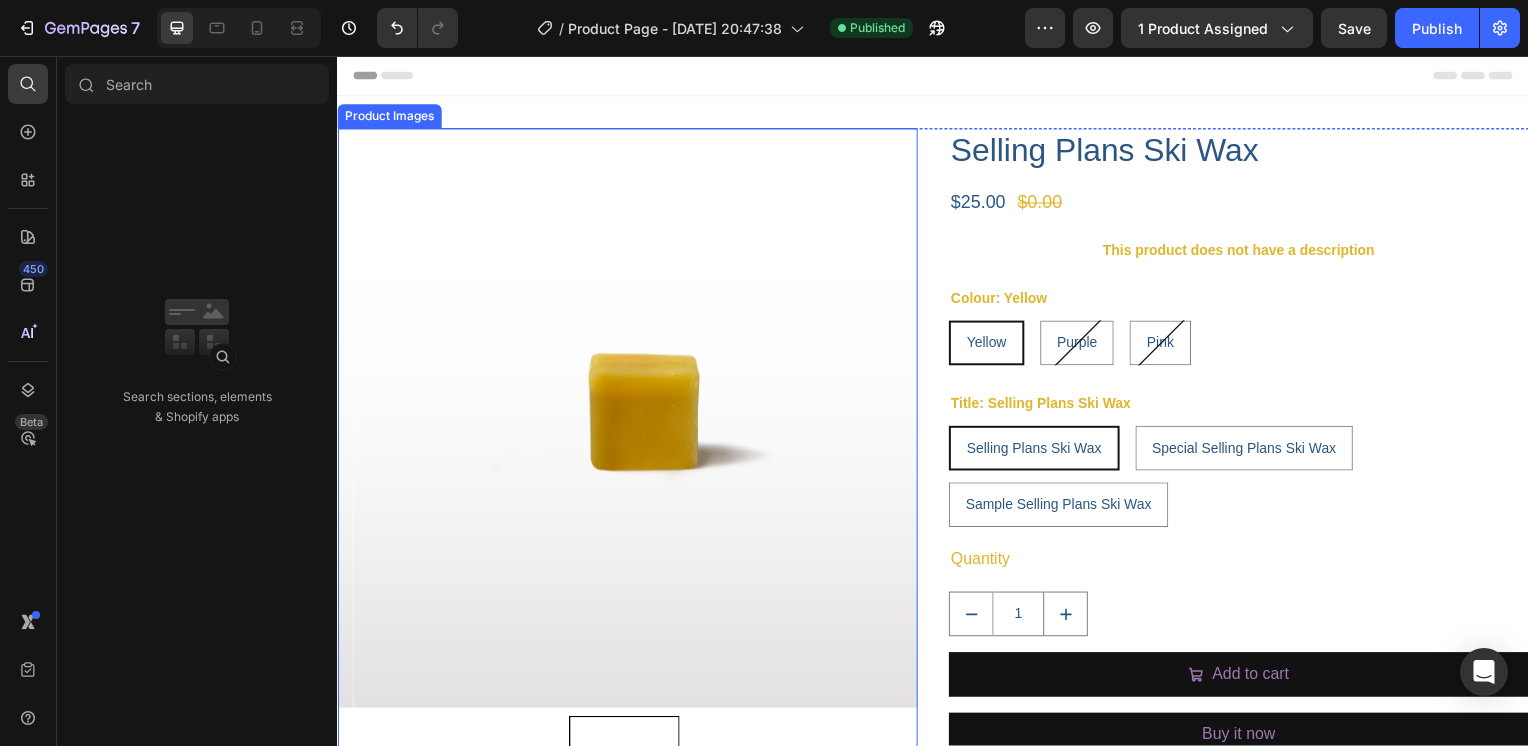 scroll, scrollTop: 200, scrollLeft: 0, axis: vertical 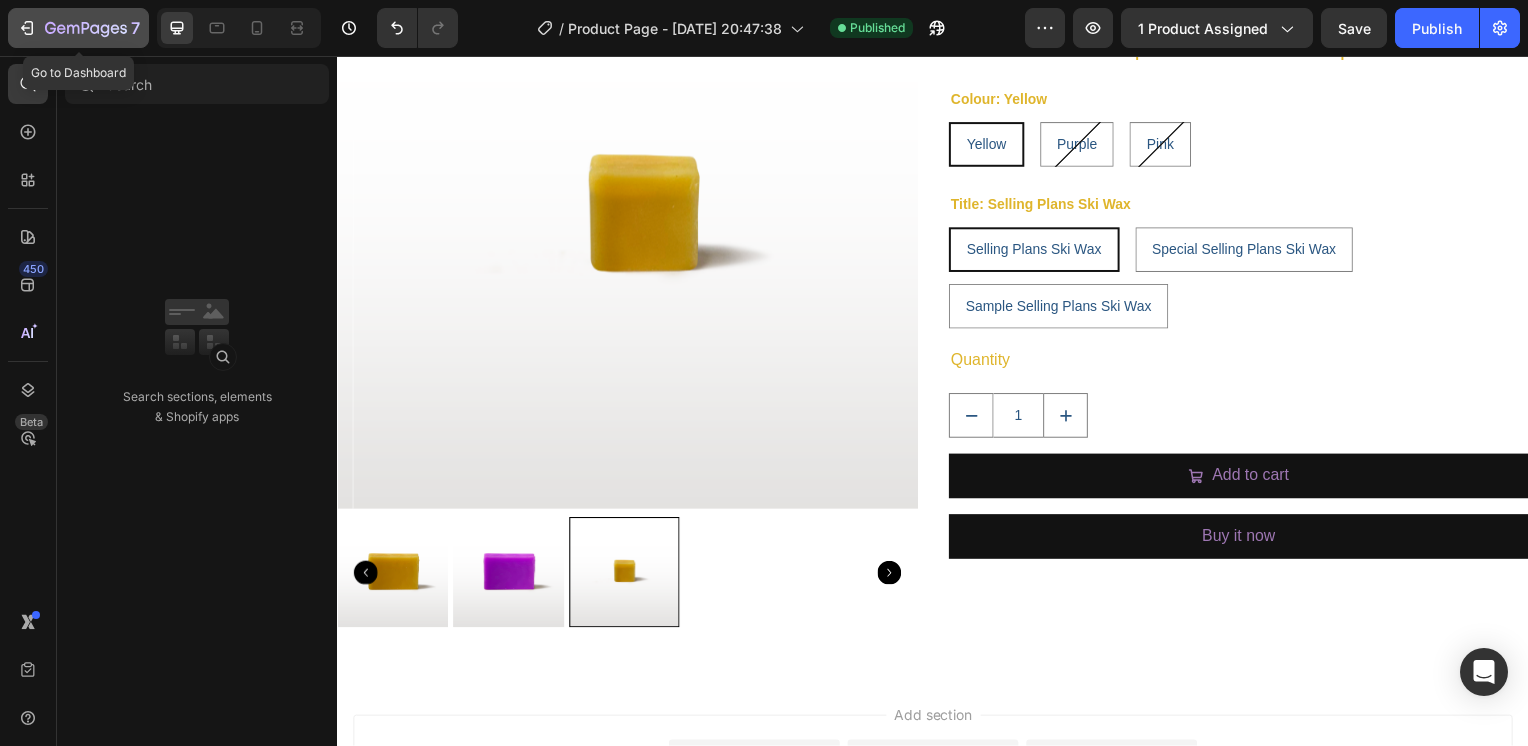 click 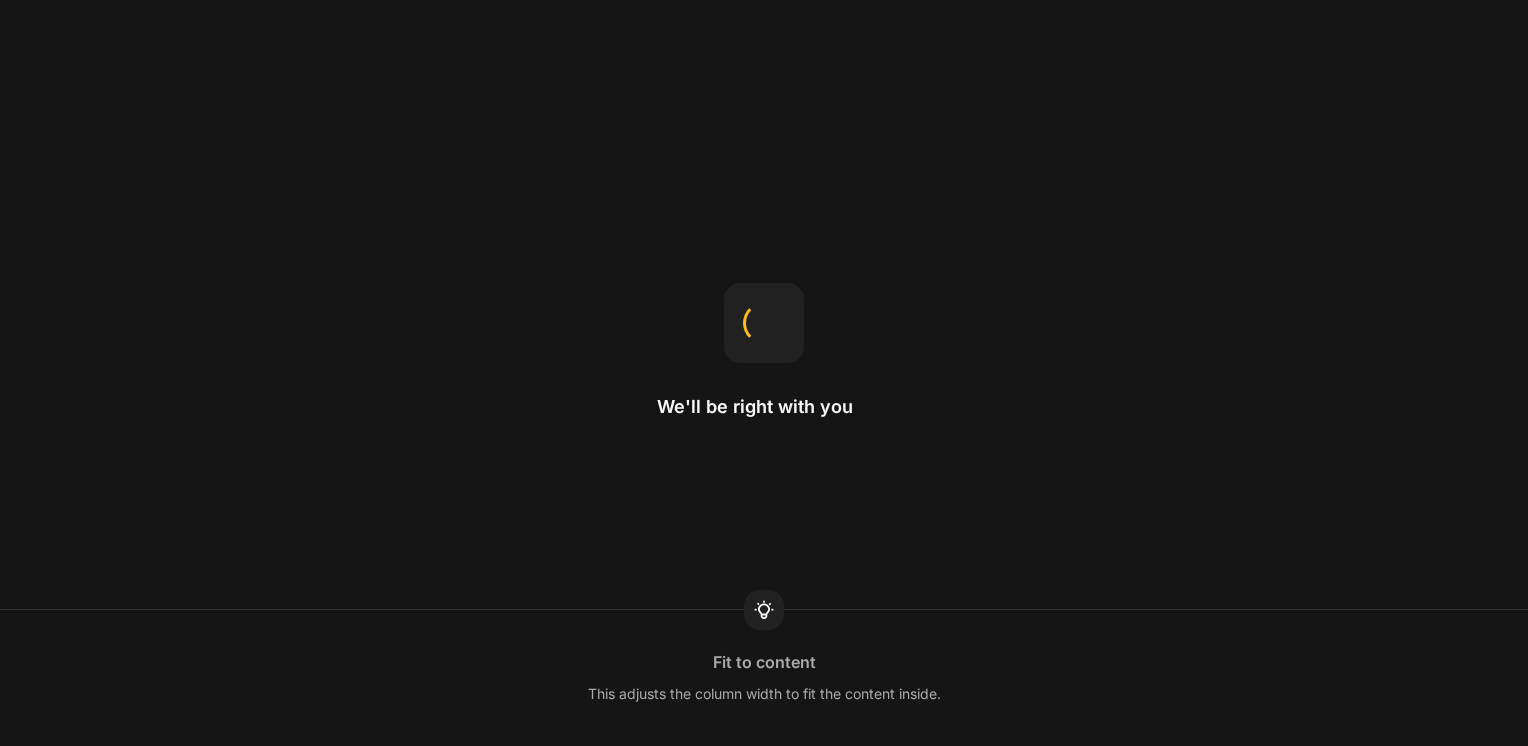 scroll, scrollTop: 0, scrollLeft: 0, axis: both 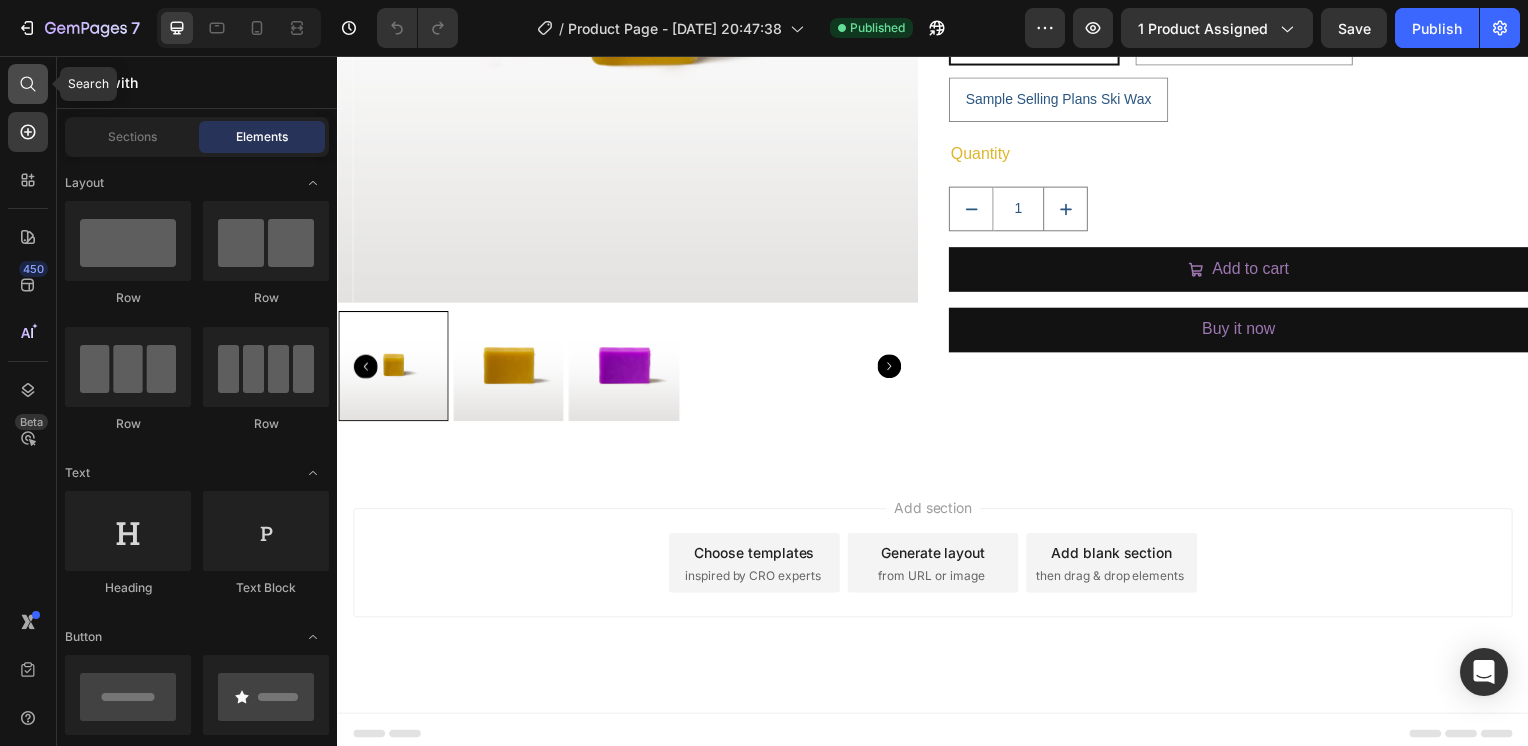 click 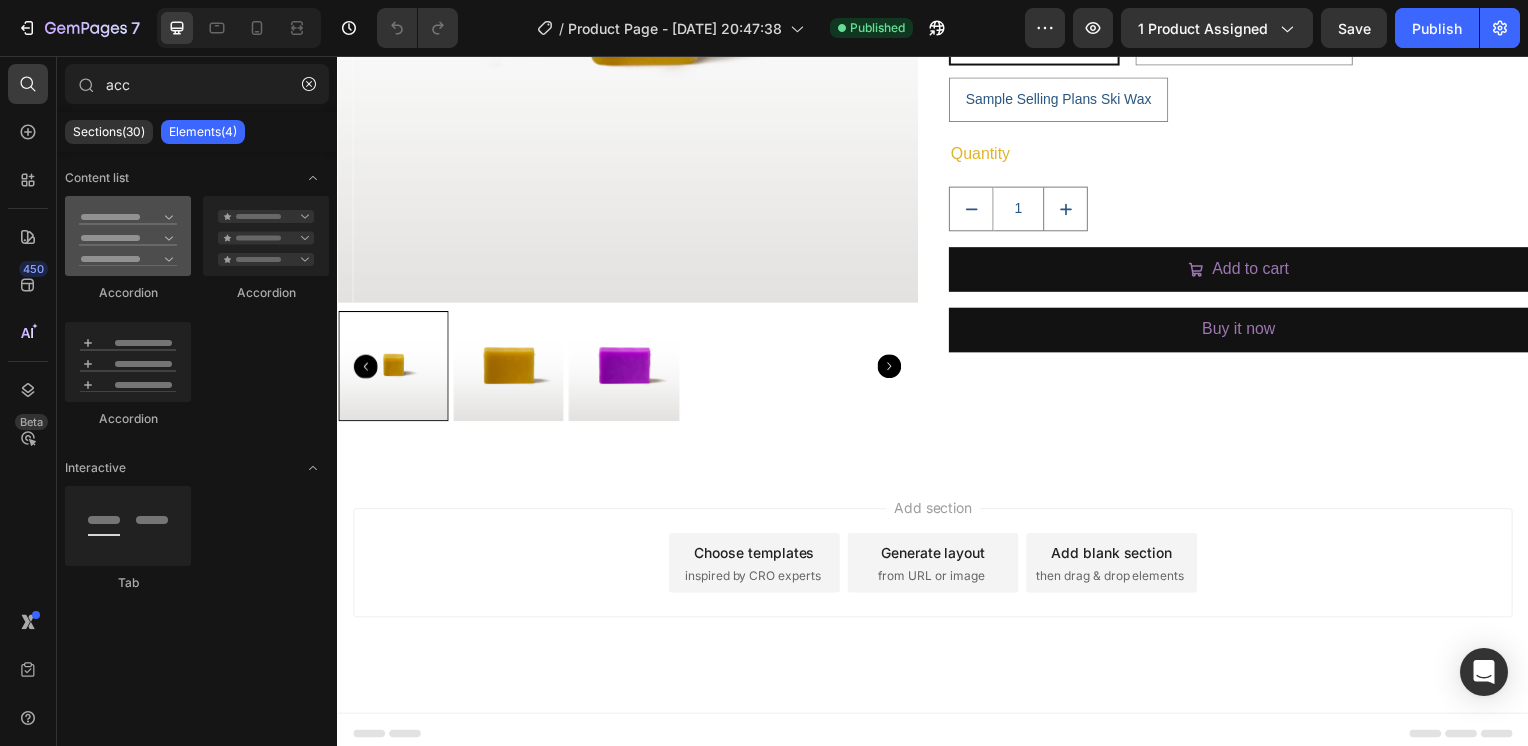 type on "acc" 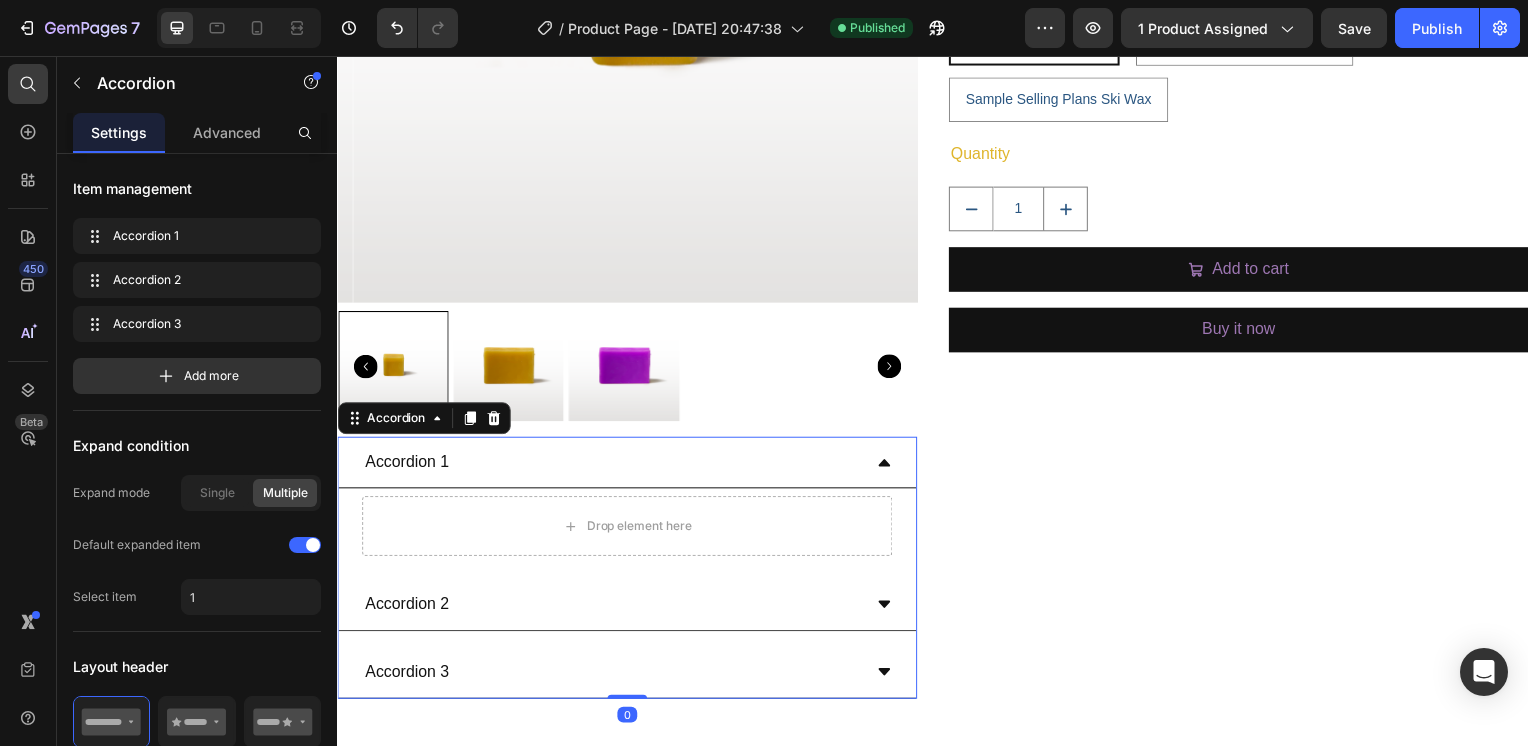 click on "Accordion 1" at bounding box center (613, 465) 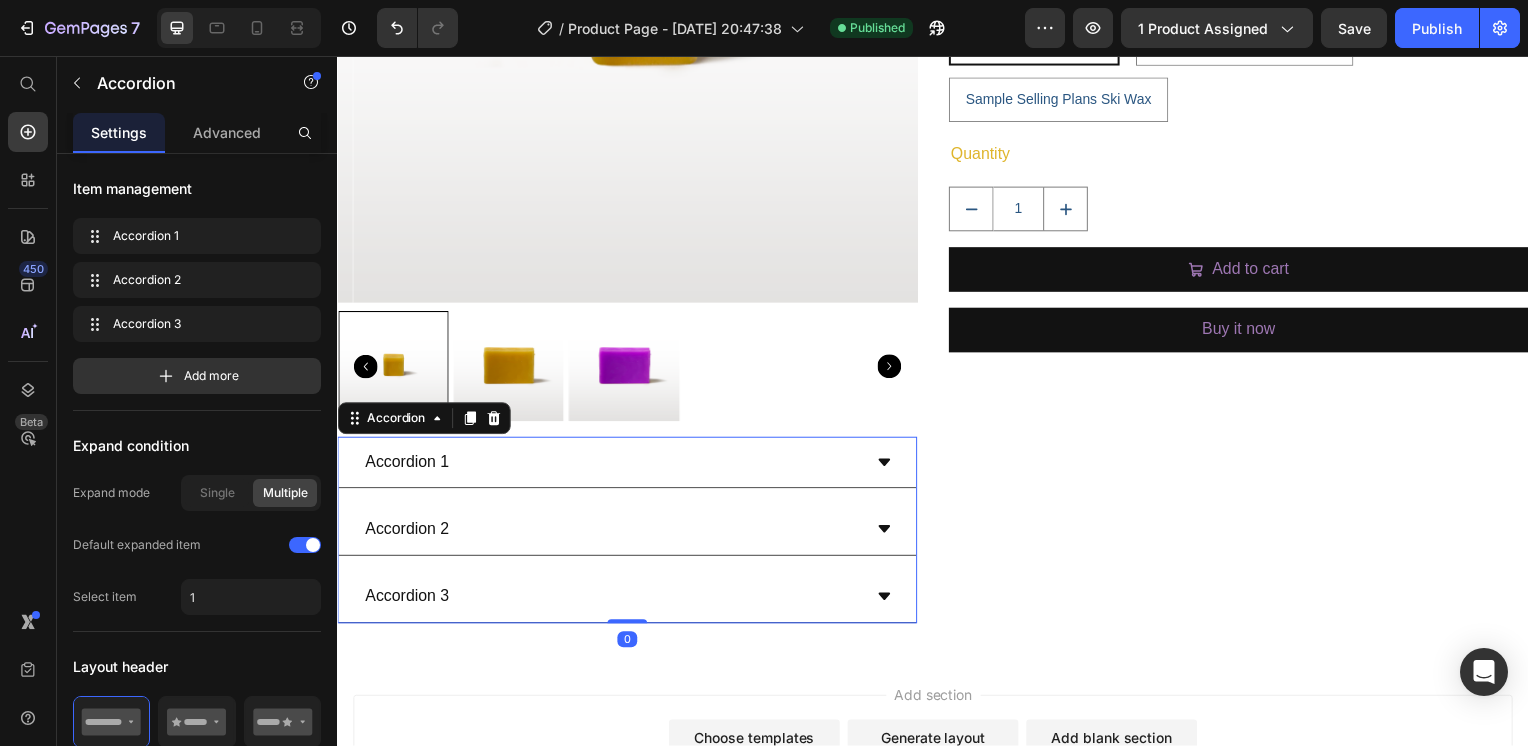 click on "Accordion 1" at bounding box center [613, 465] 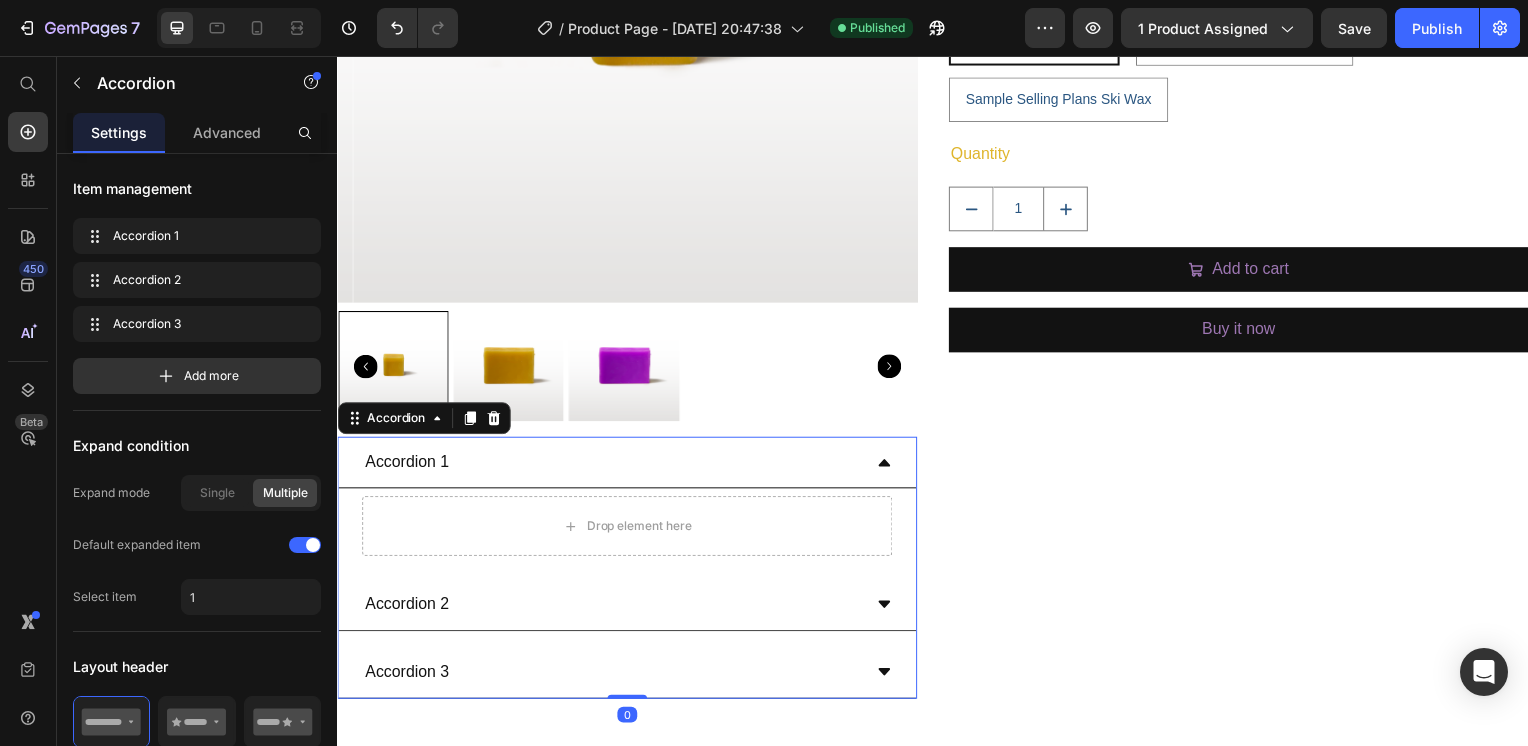 click on "Accordion 1" at bounding box center [613, 465] 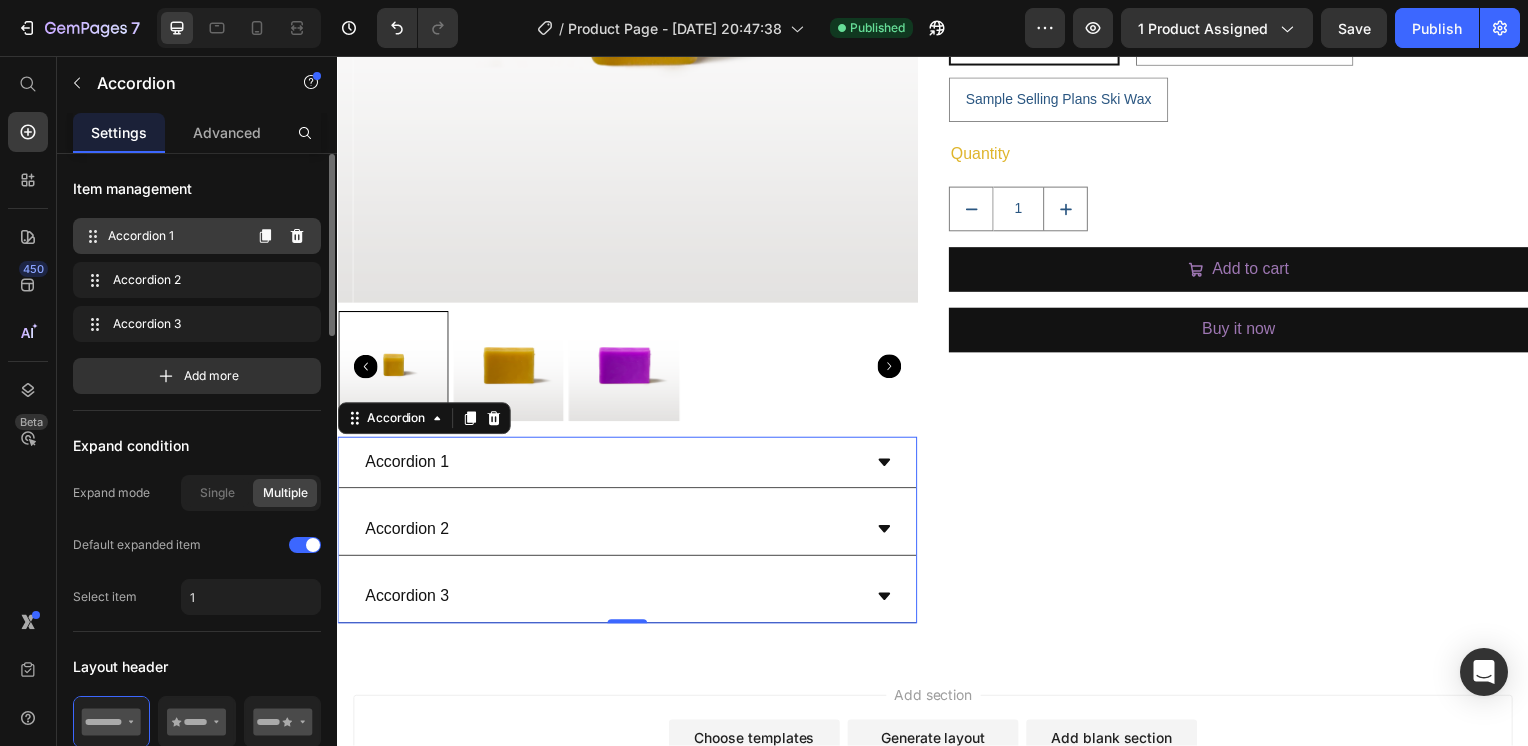 click on "Accordion 1 Accordion 1" at bounding box center (161, 236) 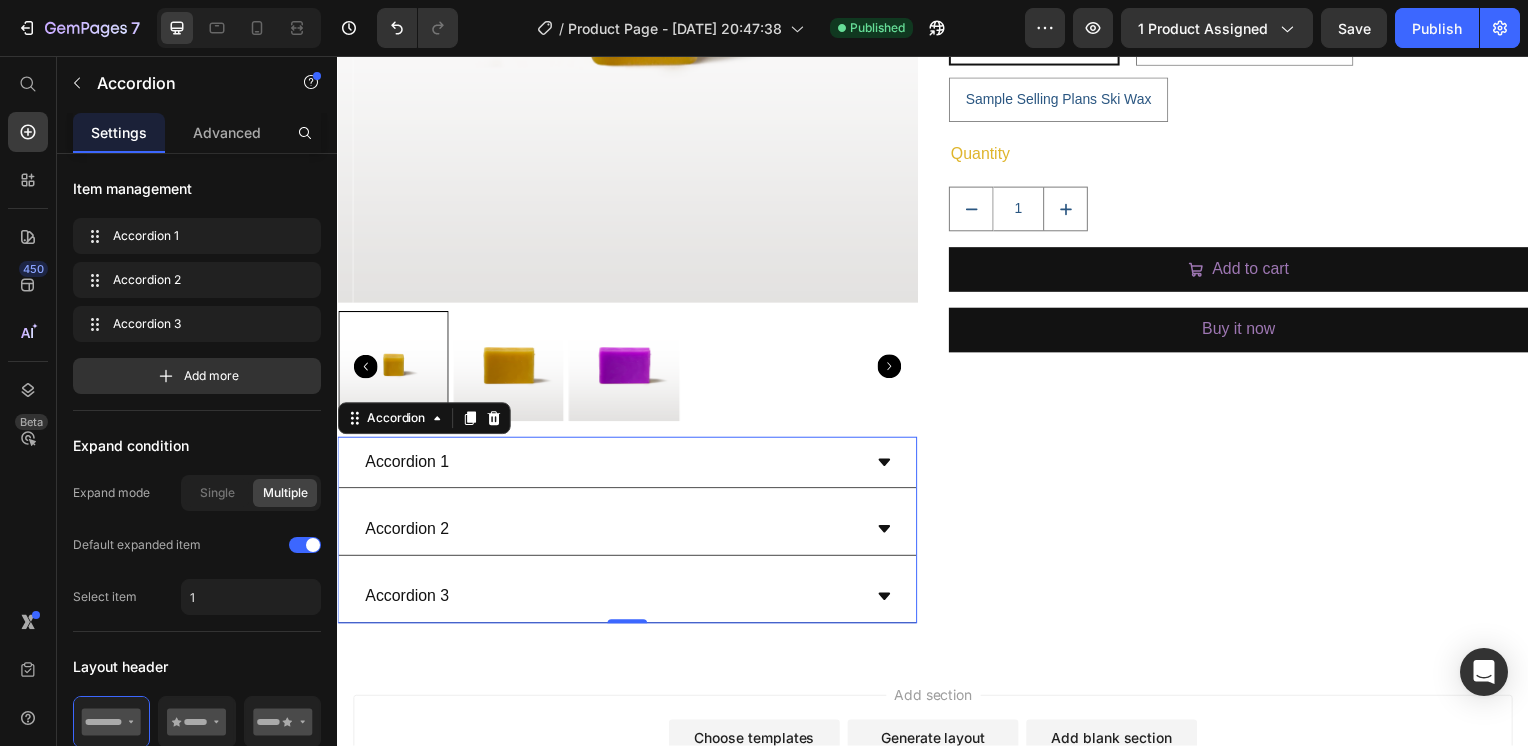 click on "Accordion 1" at bounding box center (407, 465) 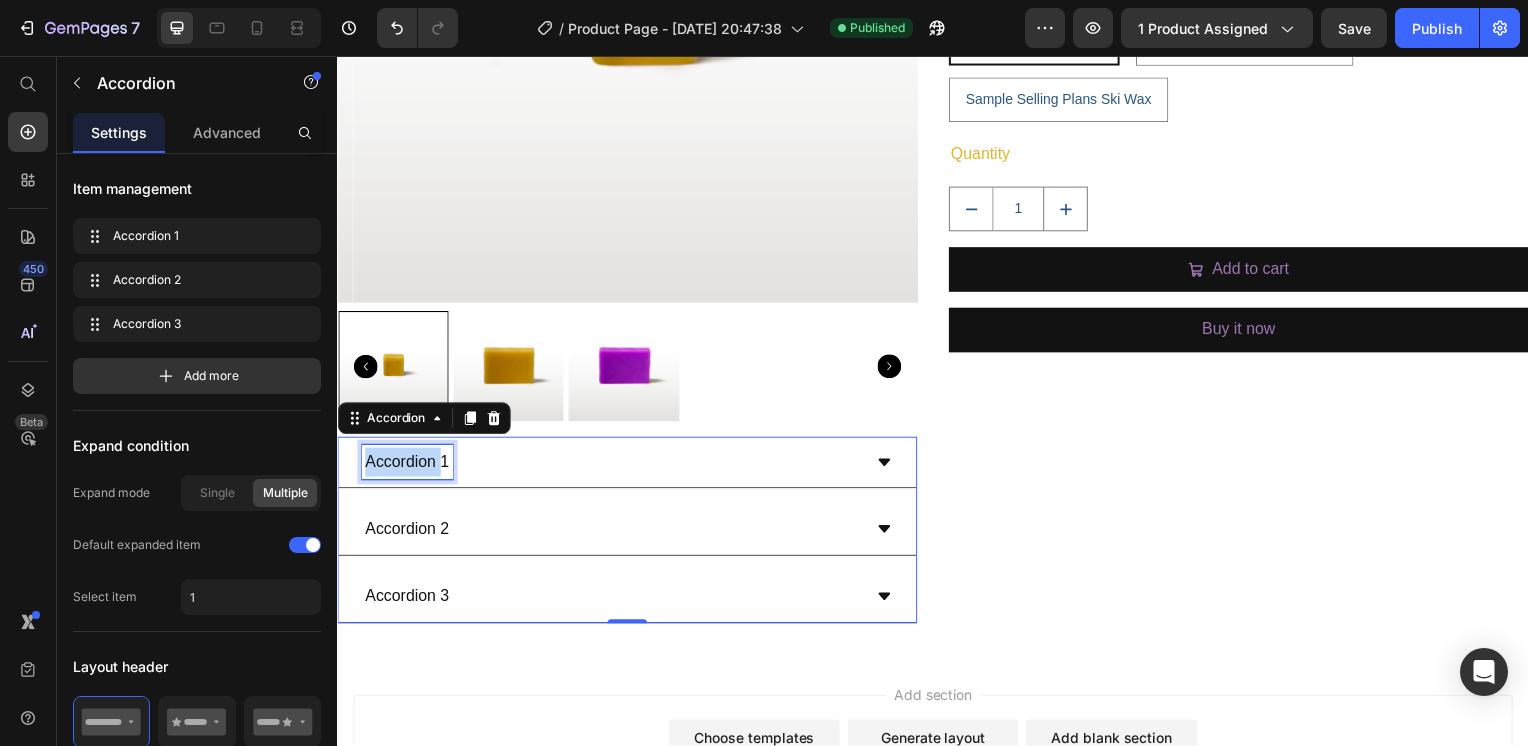 click on "Accordion 1" at bounding box center (407, 465) 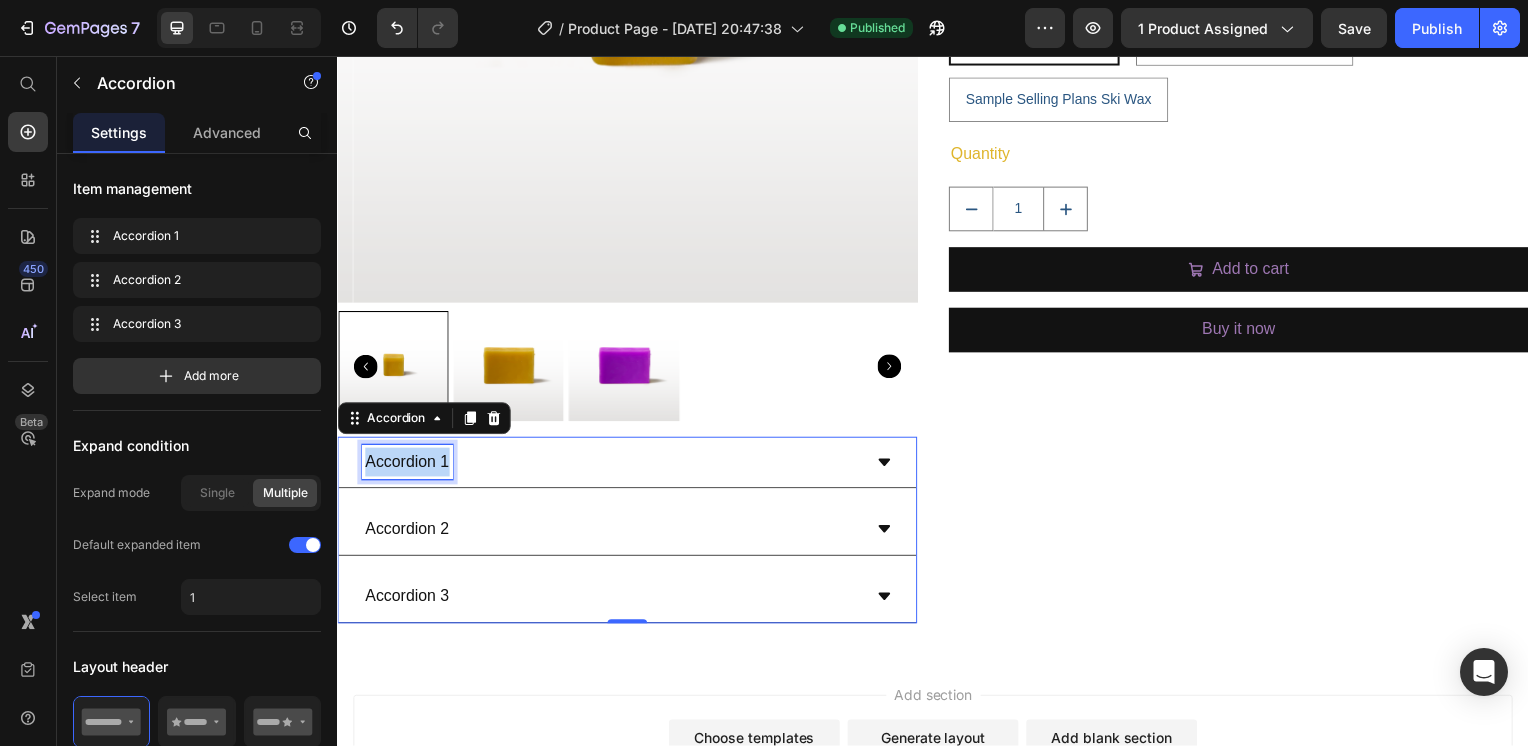 click on "Accordion 1" at bounding box center (407, 465) 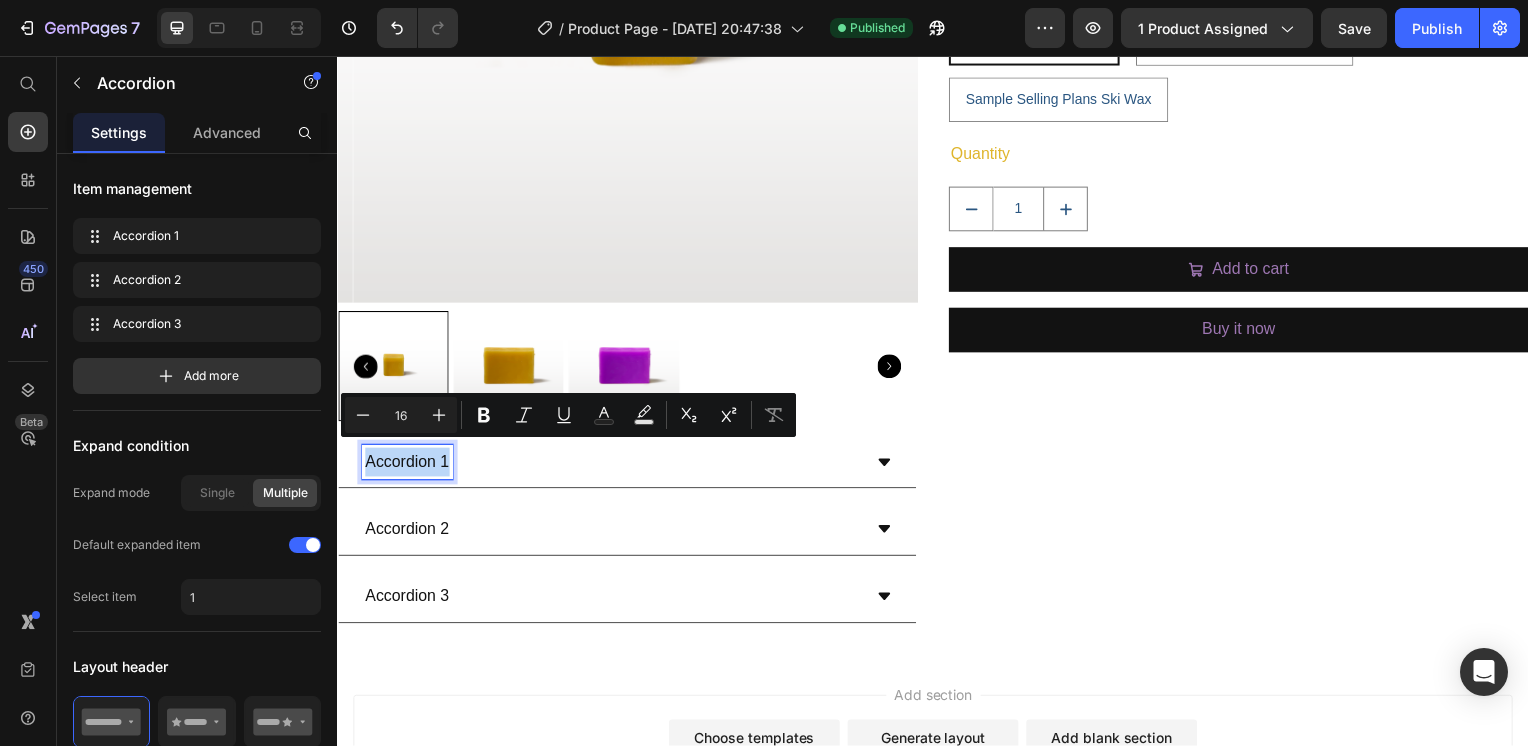 type 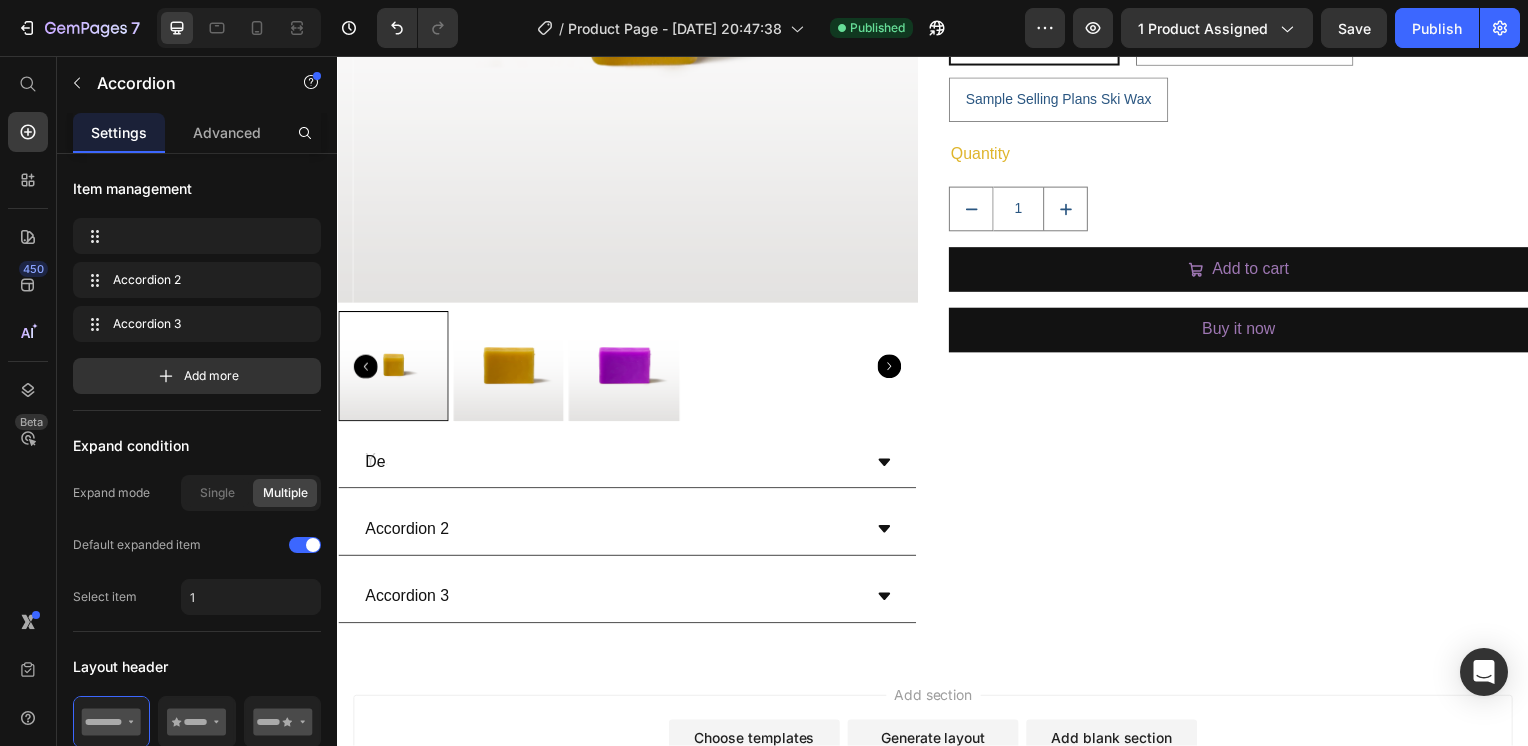 scroll, scrollTop: 404, scrollLeft: 0, axis: vertical 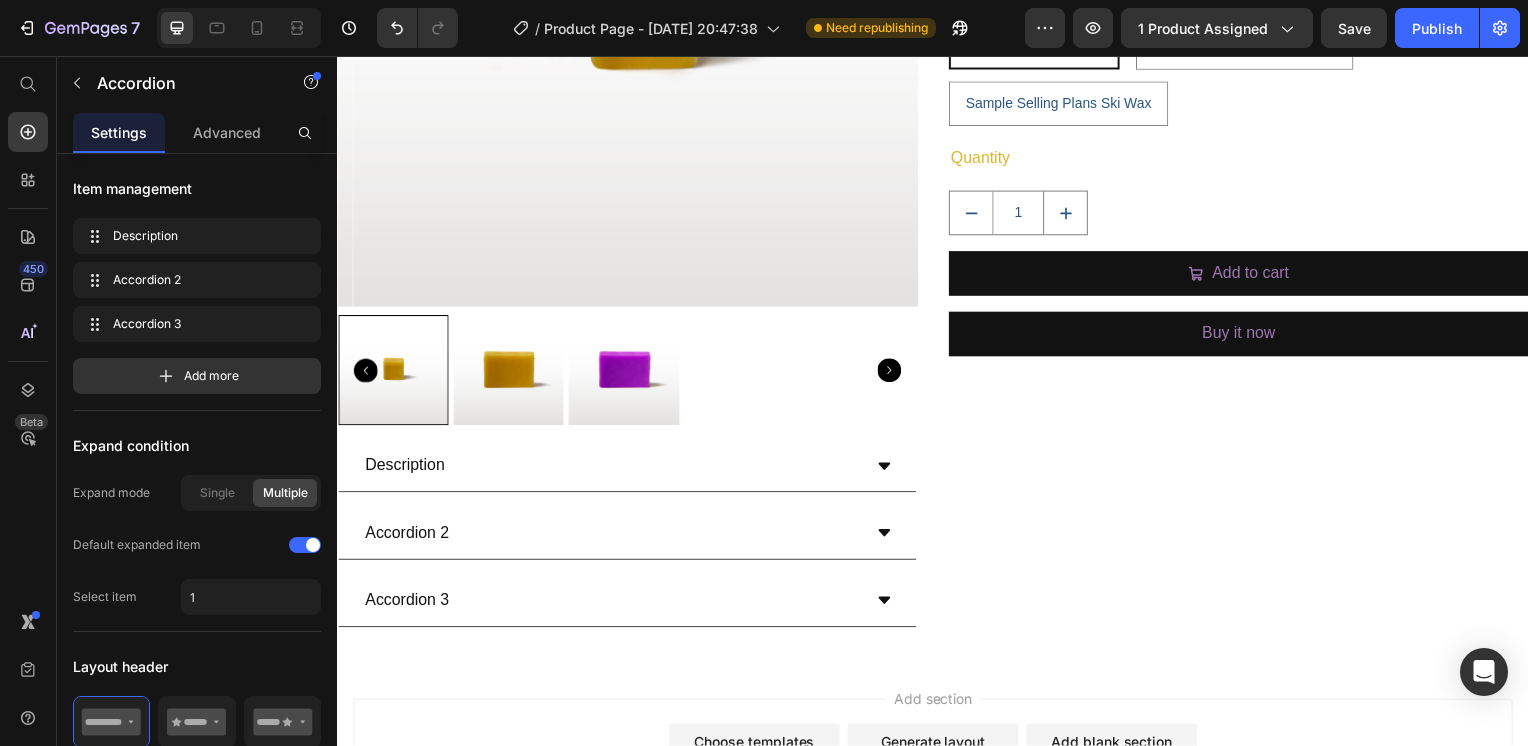 click on "Description" at bounding box center (629, 470) 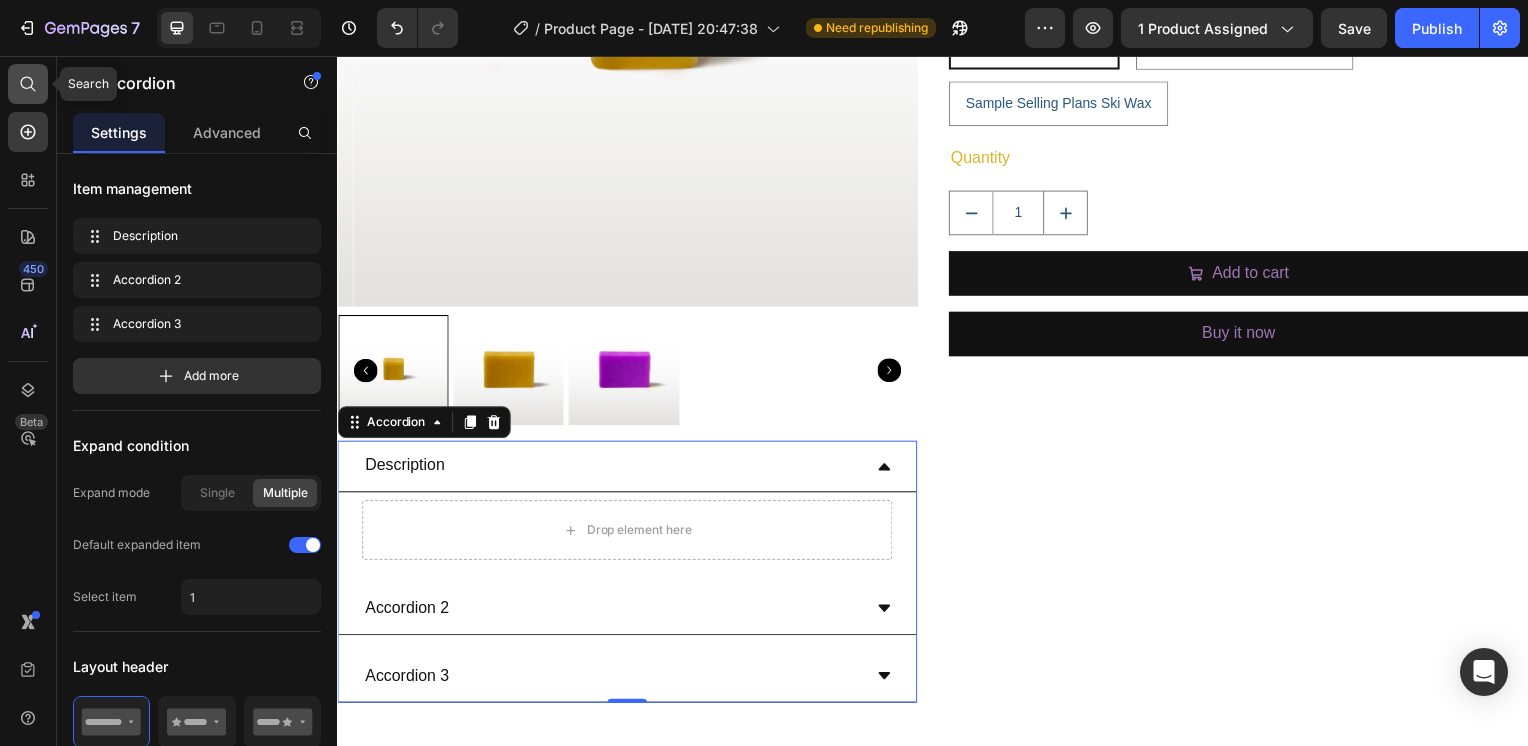 click 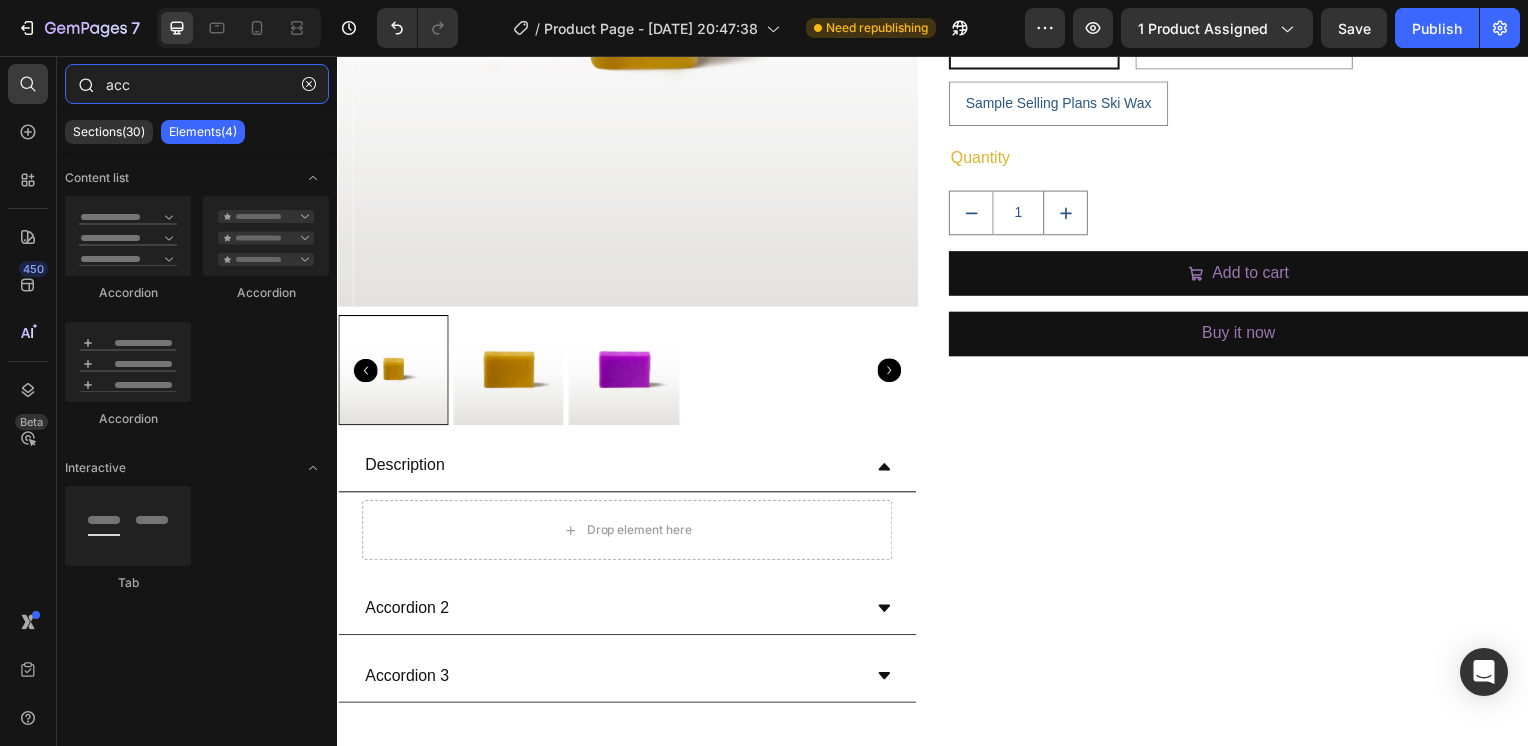 click on "acc" at bounding box center (197, 84) 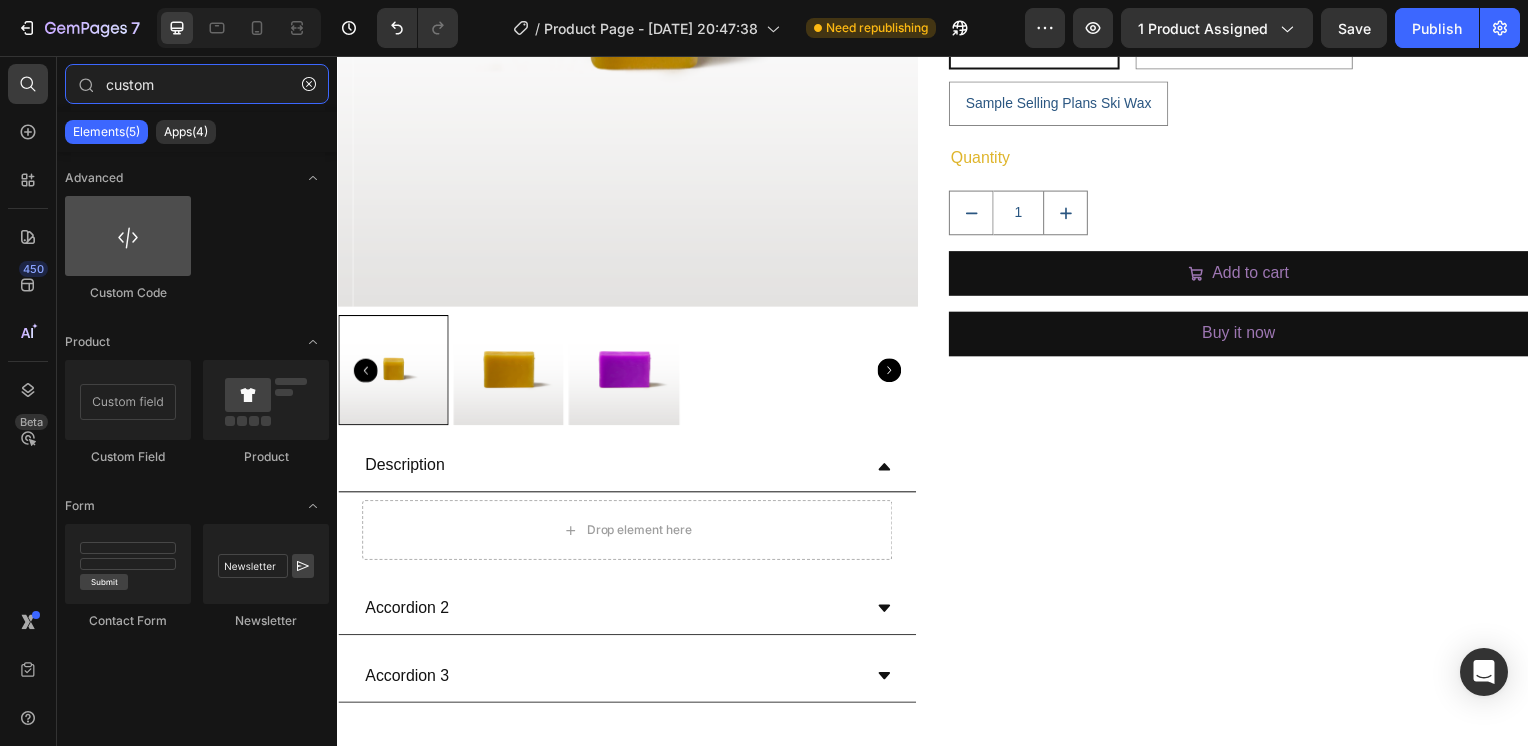 type on "custom" 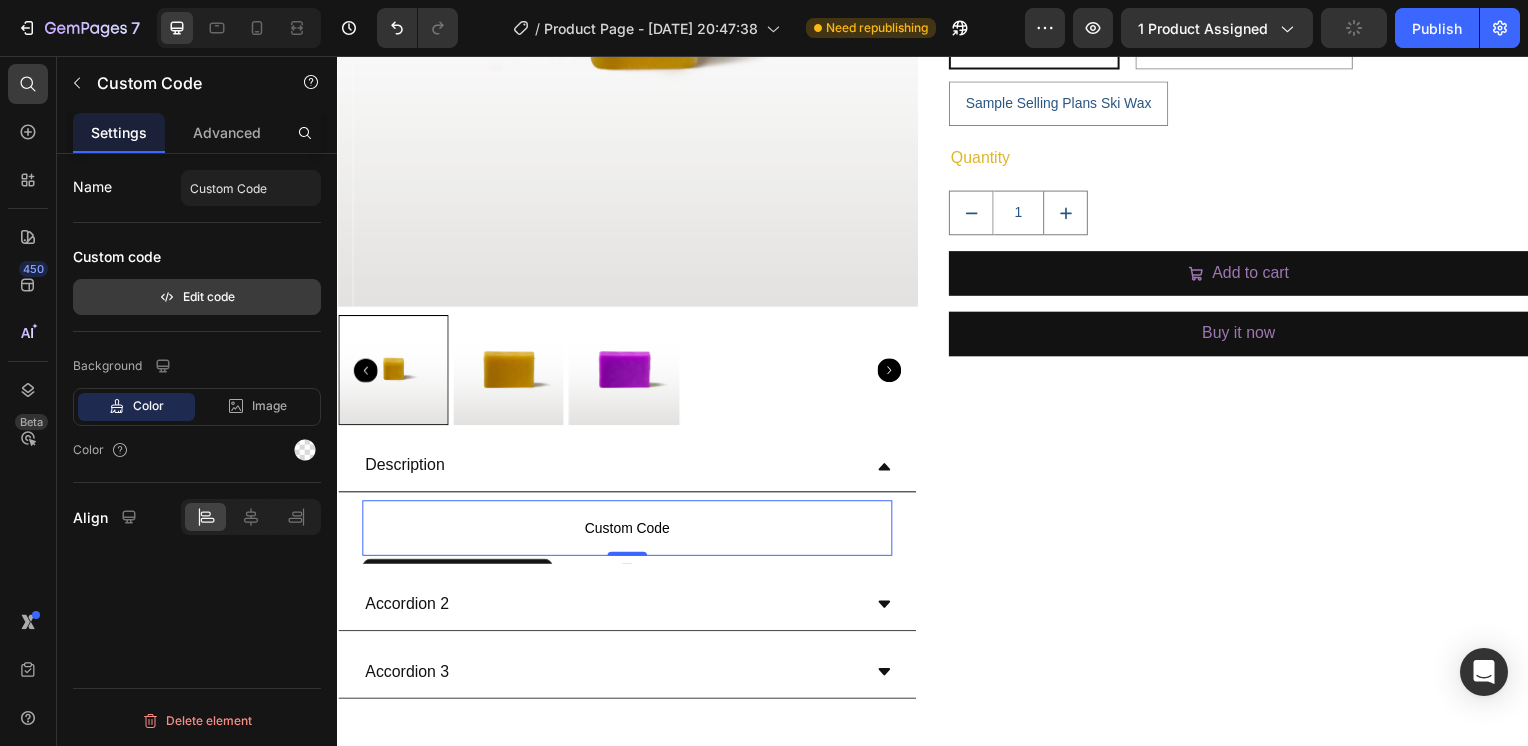 click on "Edit code" at bounding box center (197, 297) 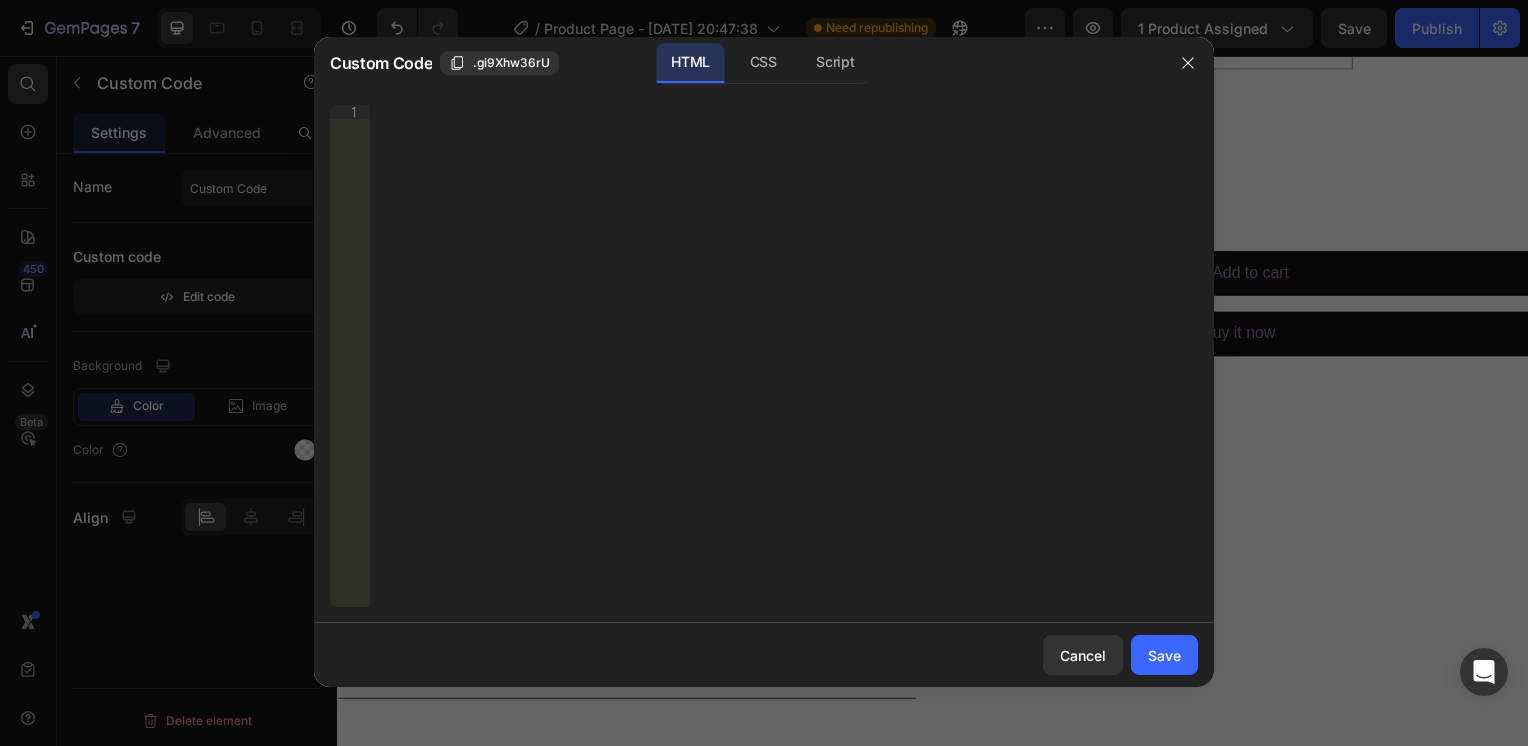 click on "Insert the 3rd-party installation code, HTML code, or Liquid code to display custom content." at bounding box center (784, 370) 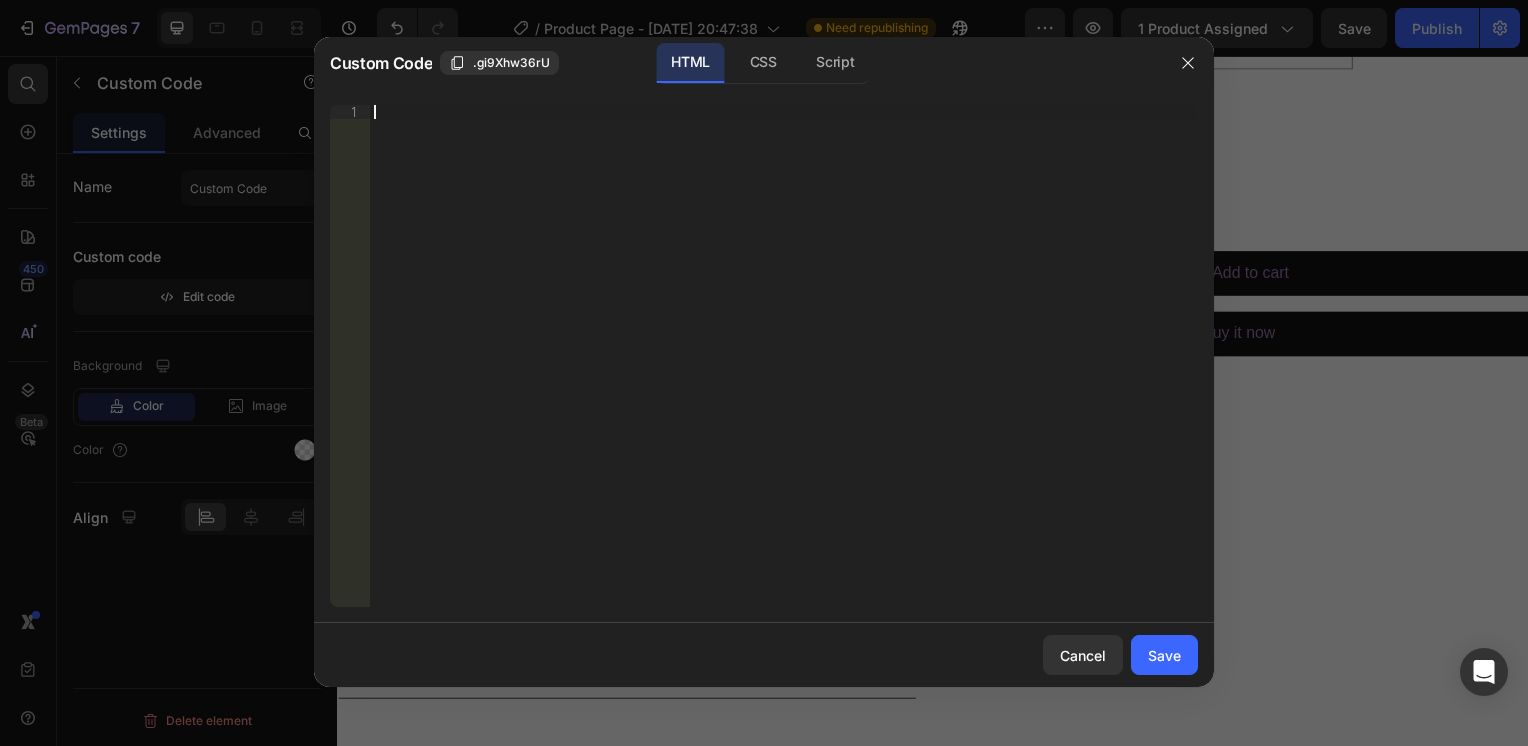 paste on "{{ product.metafields.Namespace and key | metafield_tag }}" 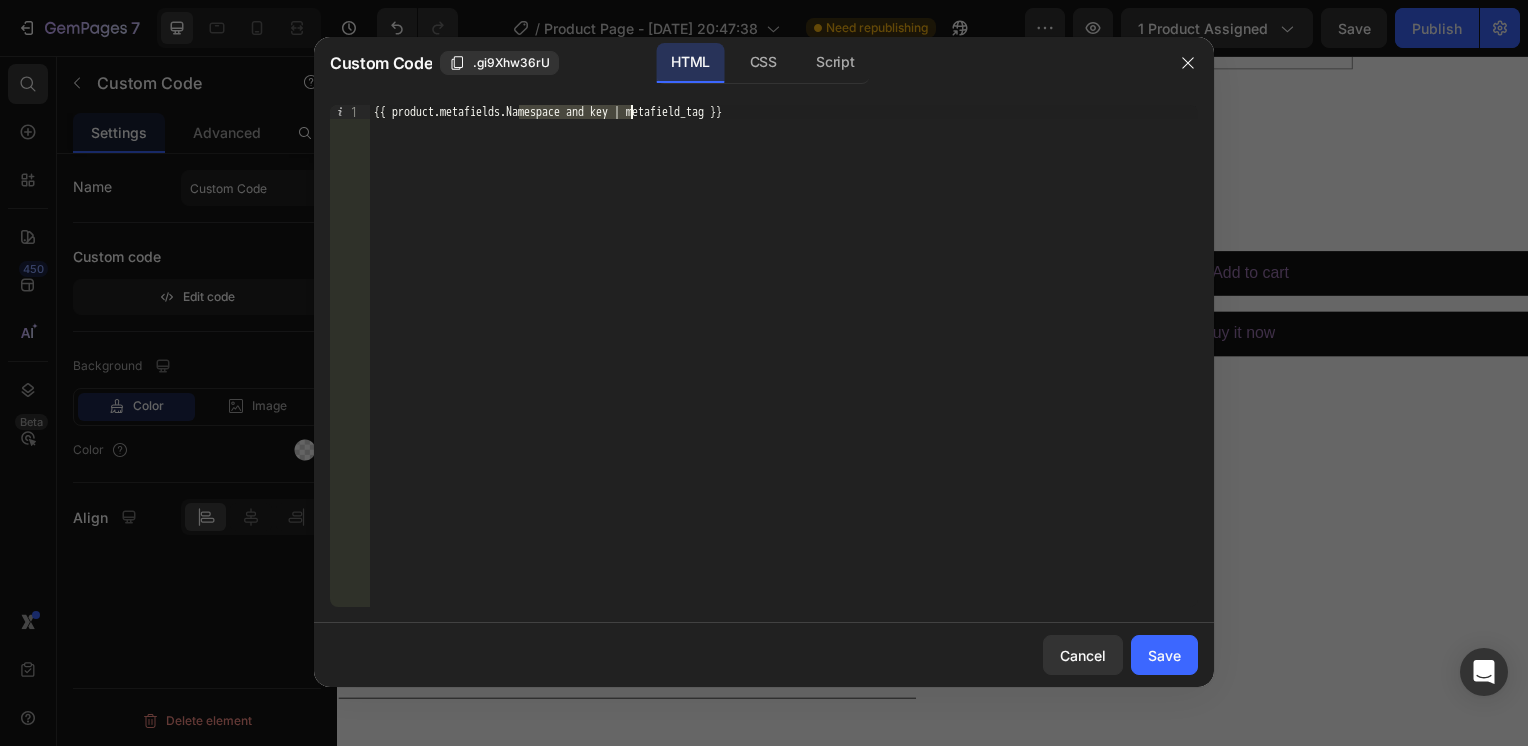 drag, startPoint x: 520, startPoint y: 108, endPoint x: 632, endPoint y: 108, distance: 112 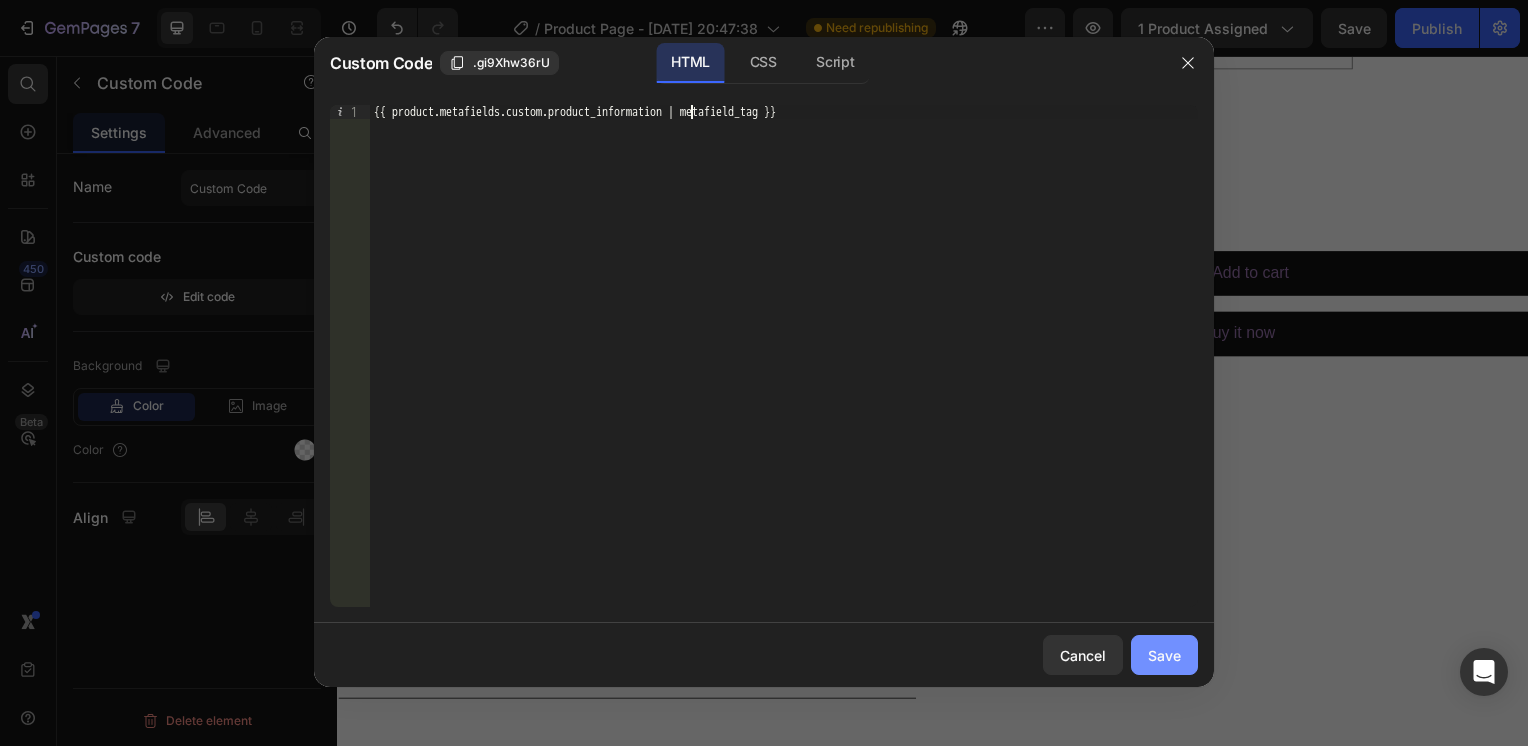 click on "Save" at bounding box center [1164, 655] 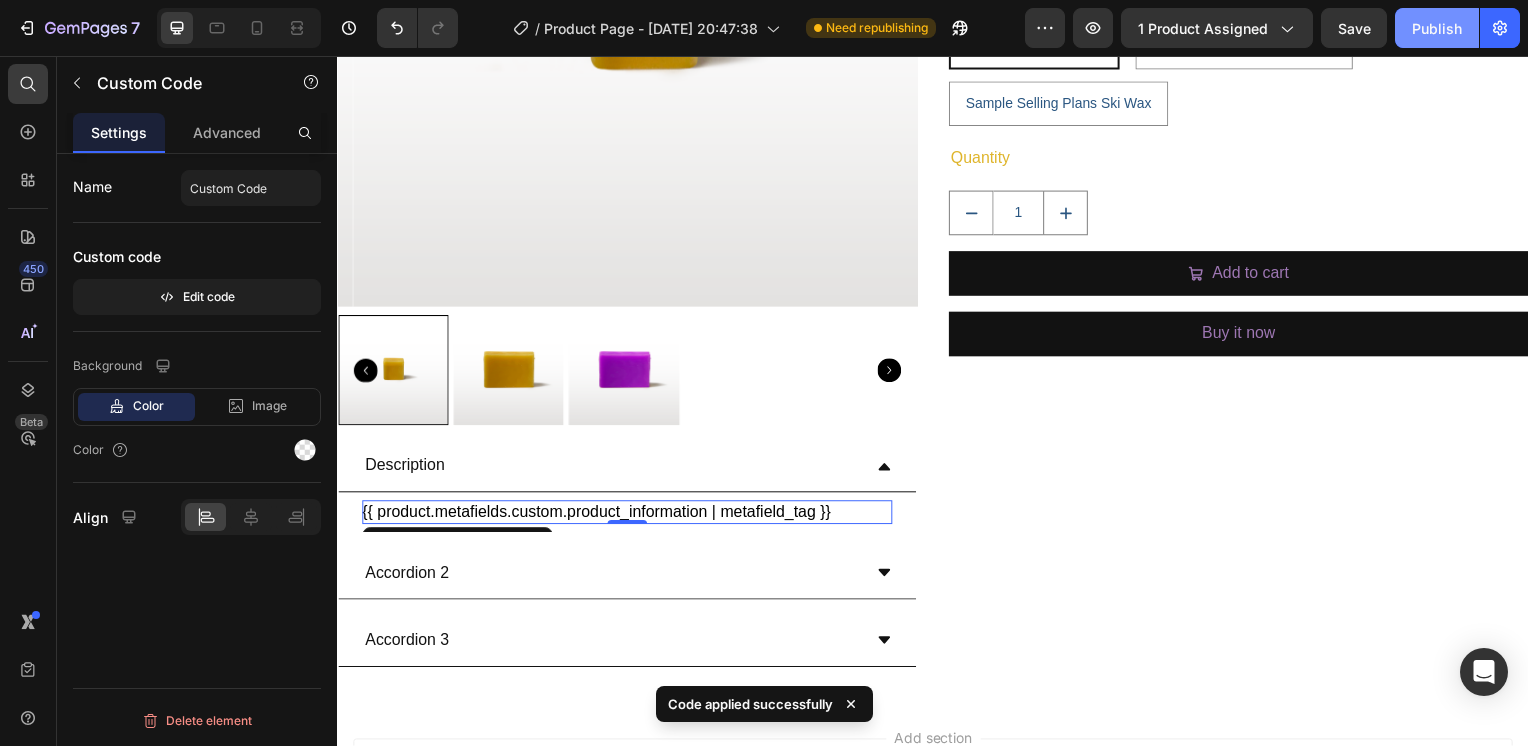 click on "Publish" at bounding box center (1437, 28) 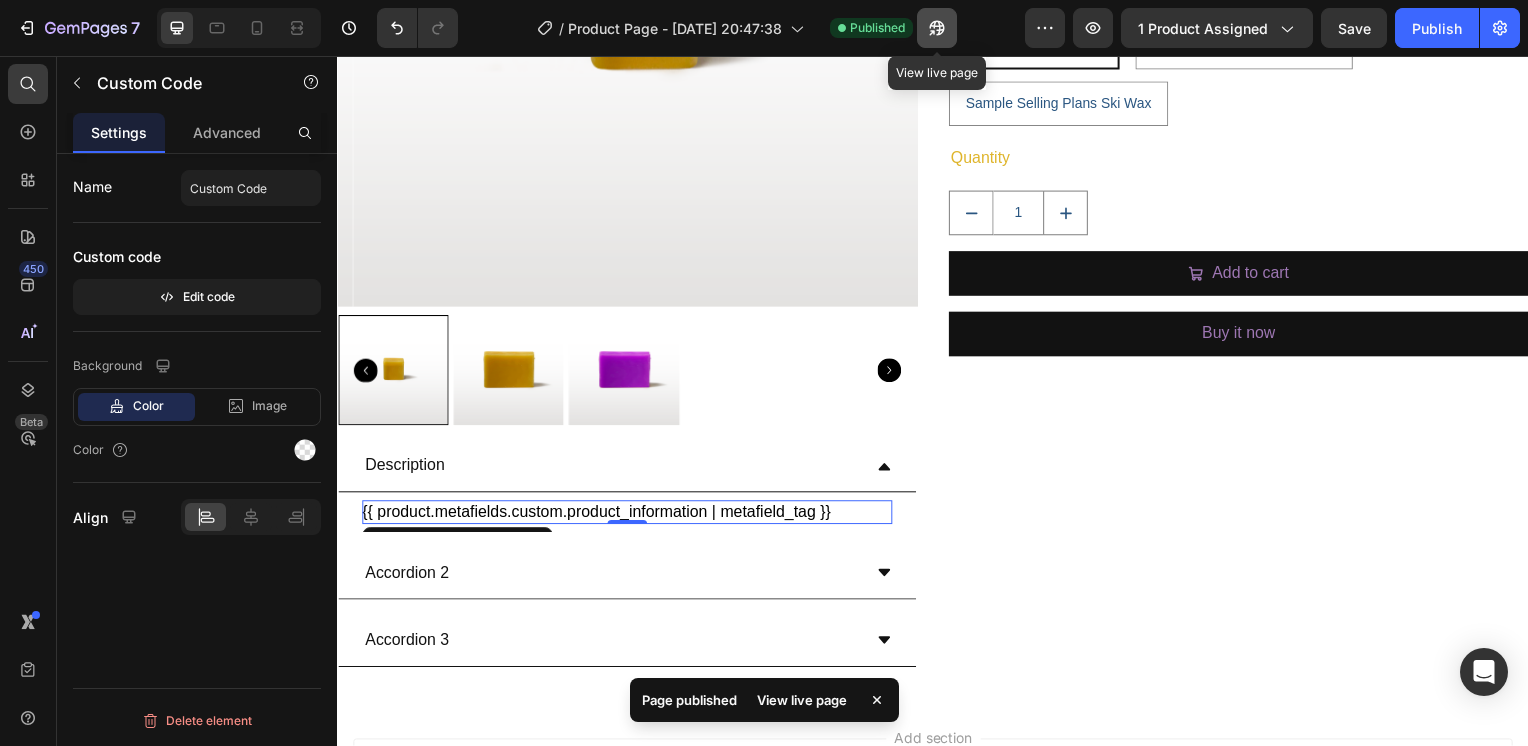 click 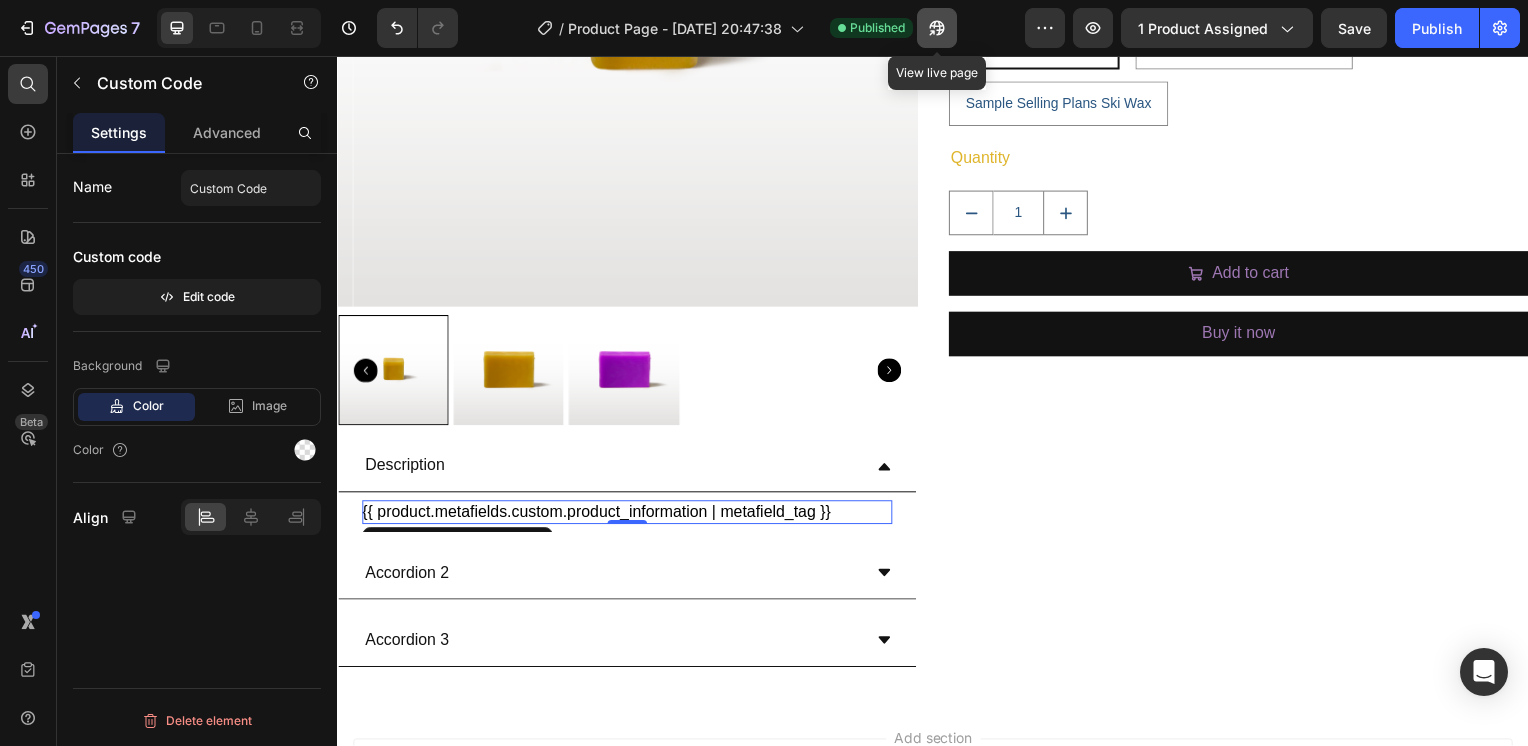 click 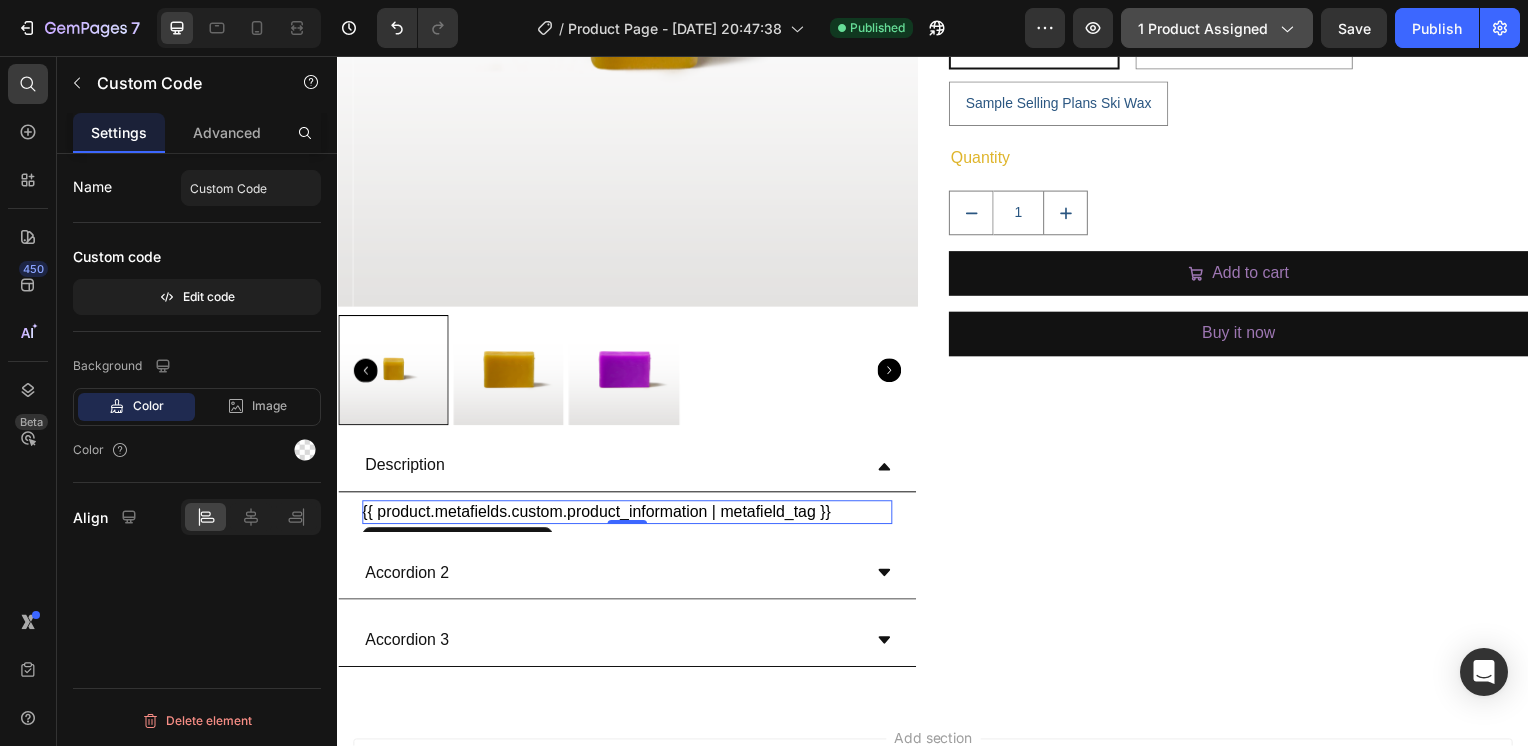 click on "1 product assigned" 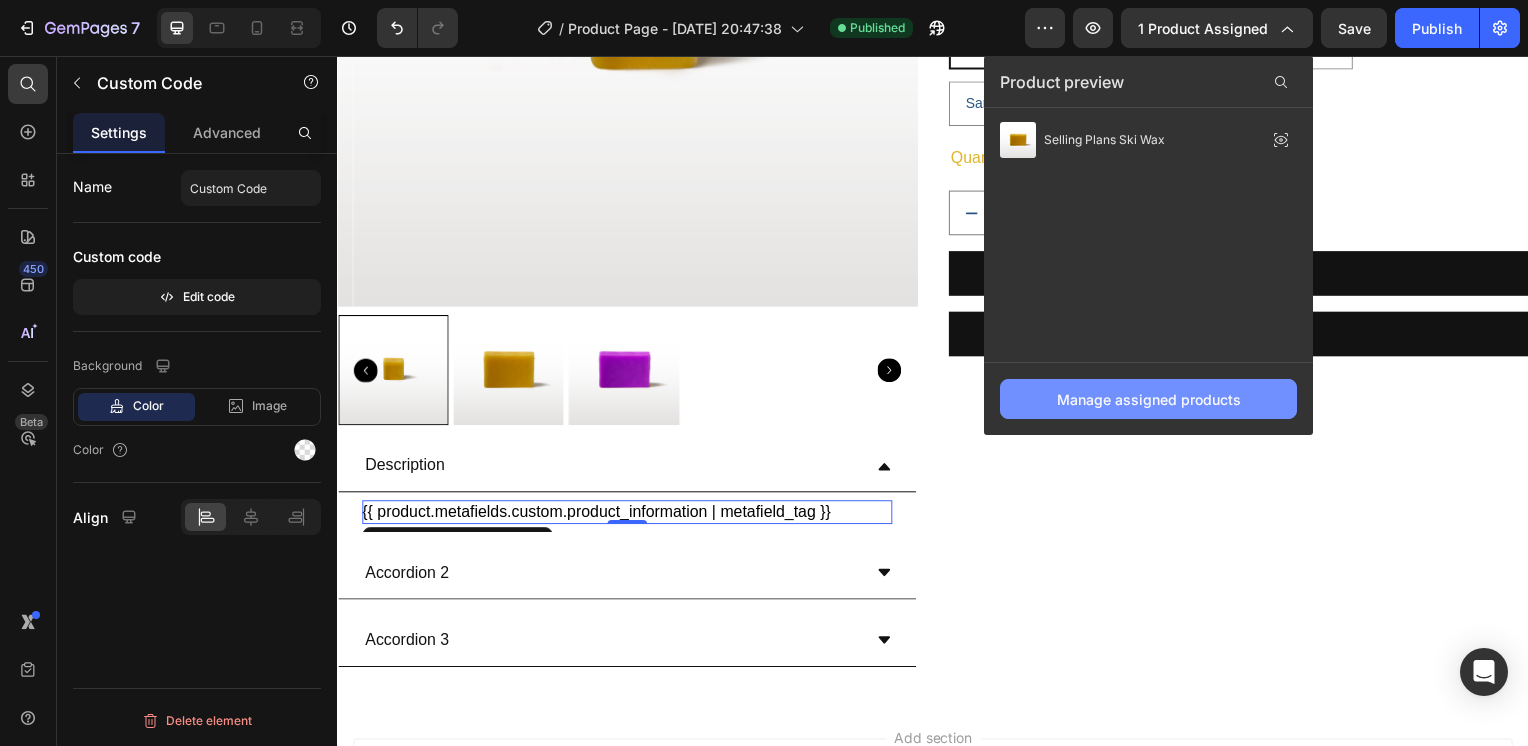click on "Manage assigned products" at bounding box center [1149, 399] 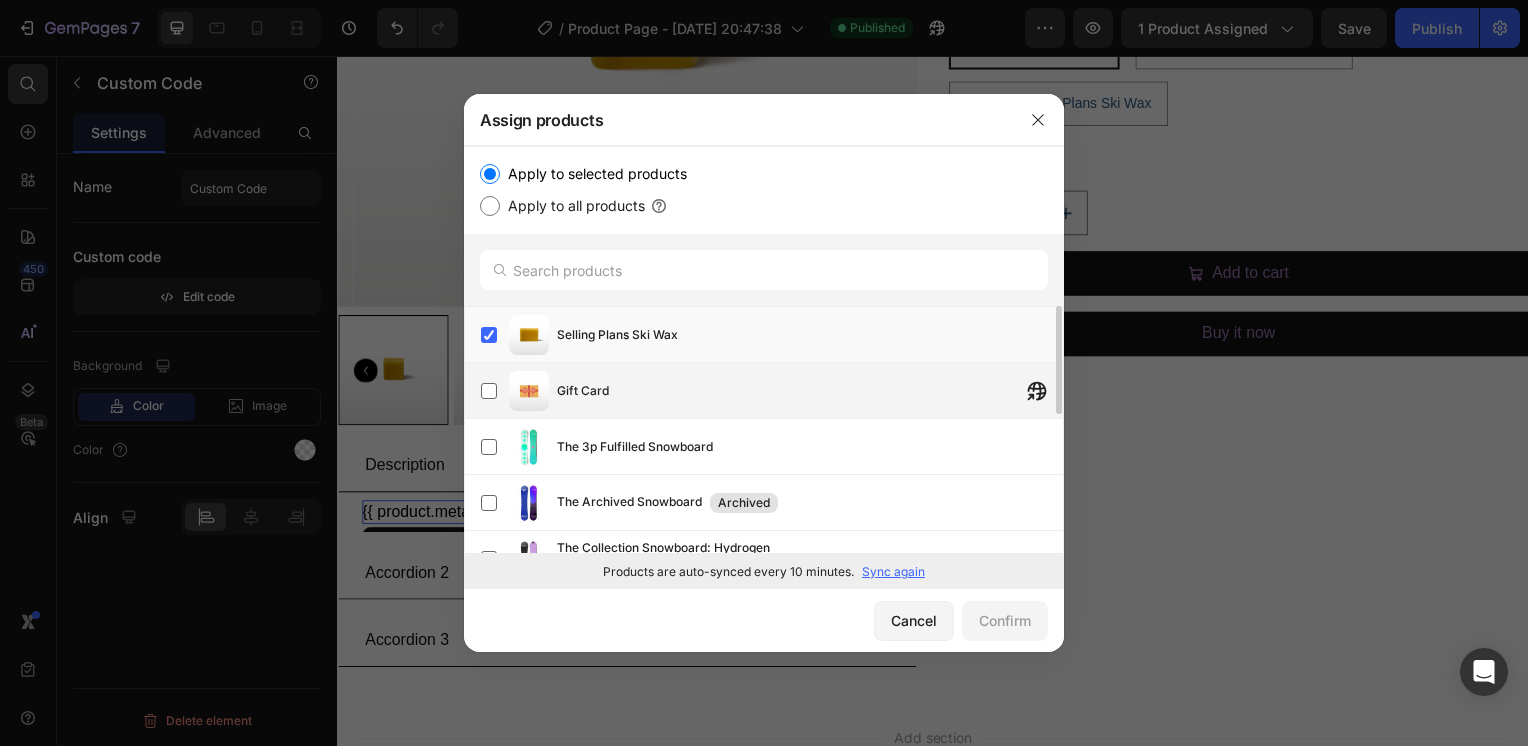 click on "Gift Card" at bounding box center (810, 391) 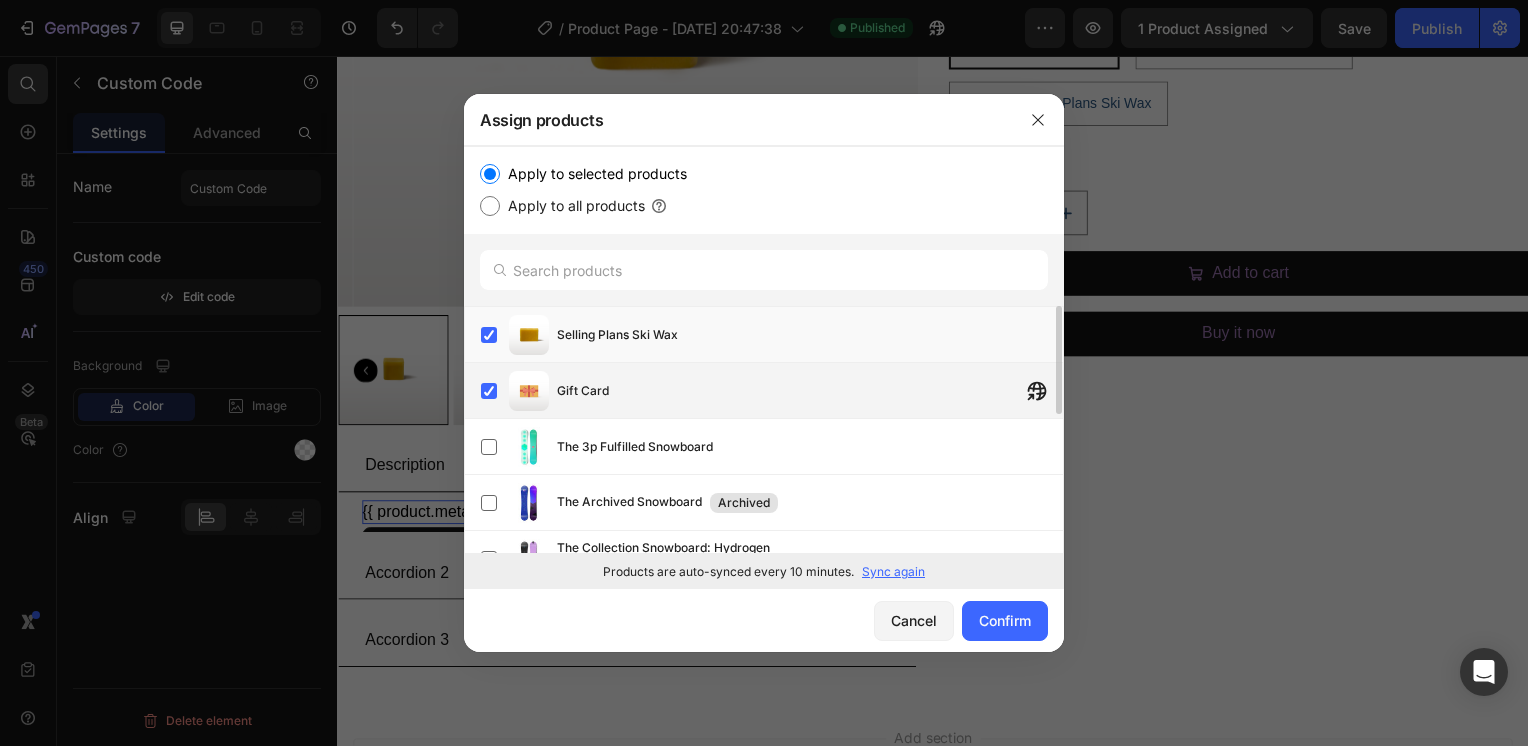 click on "Gift Card" at bounding box center [810, 391] 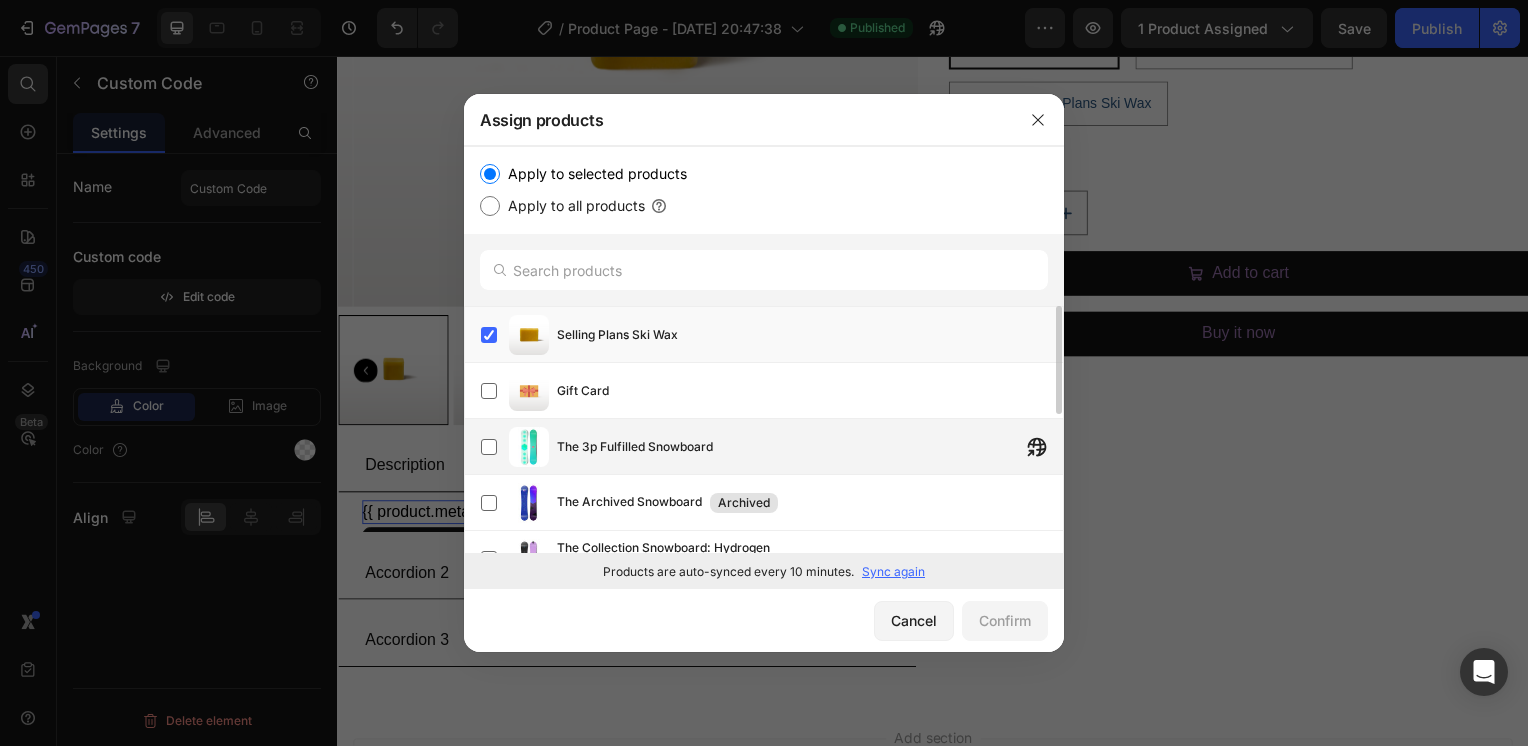 click on "The 3p Fulfilled Snowboard" at bounding box center [635, 447] 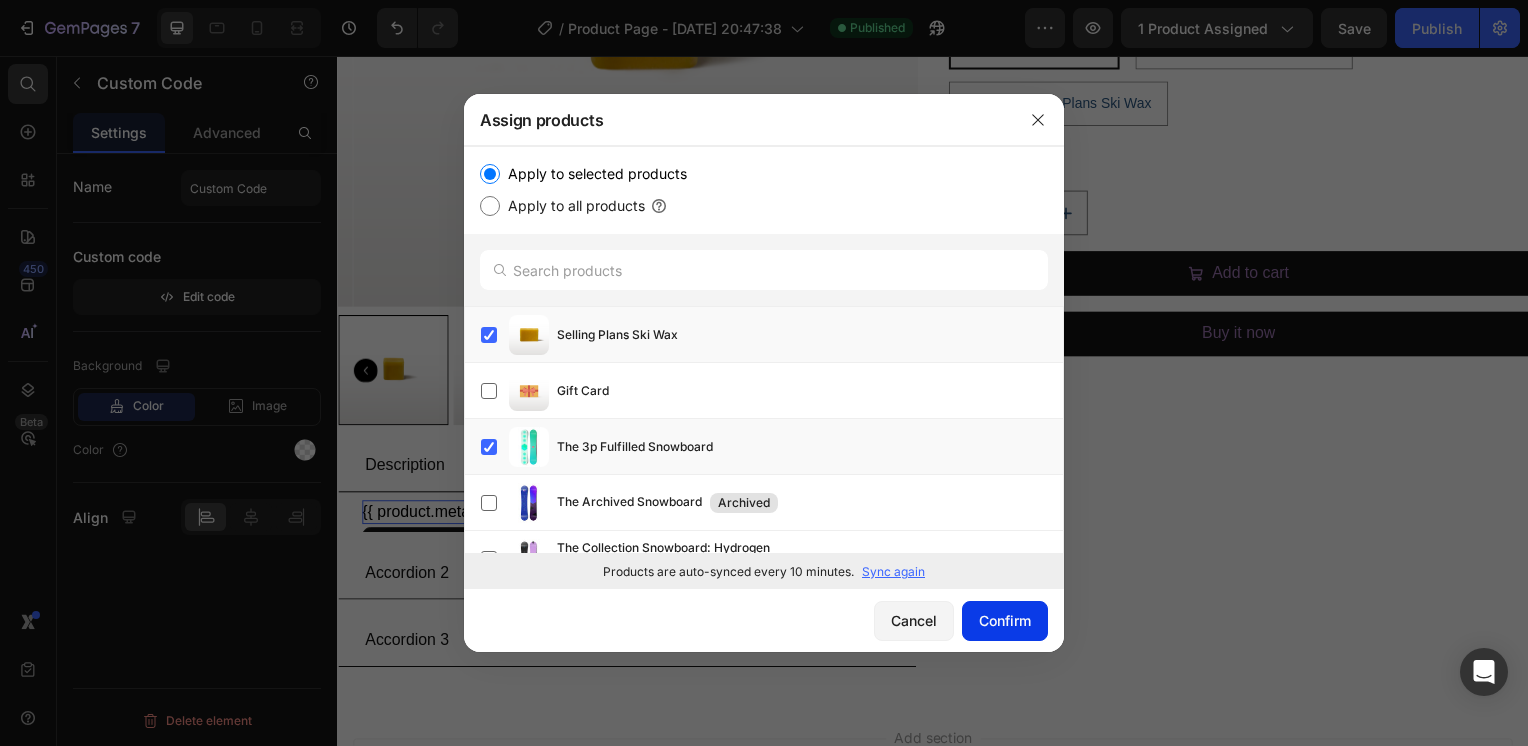 click on "Confirm" at bounding box center [1005, 620] 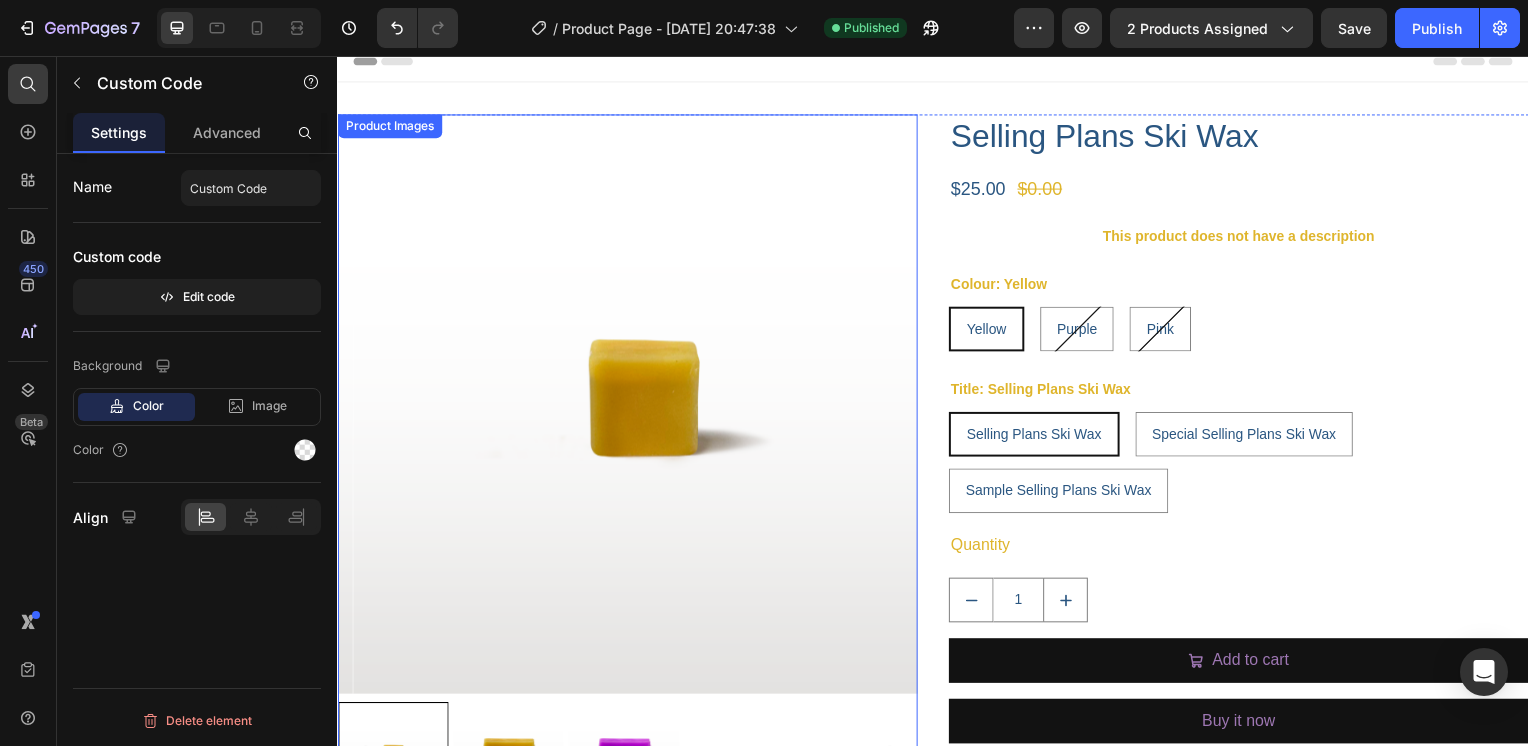 scroll, scrollTop: 4, scrollLeft: 0, axis: vertical 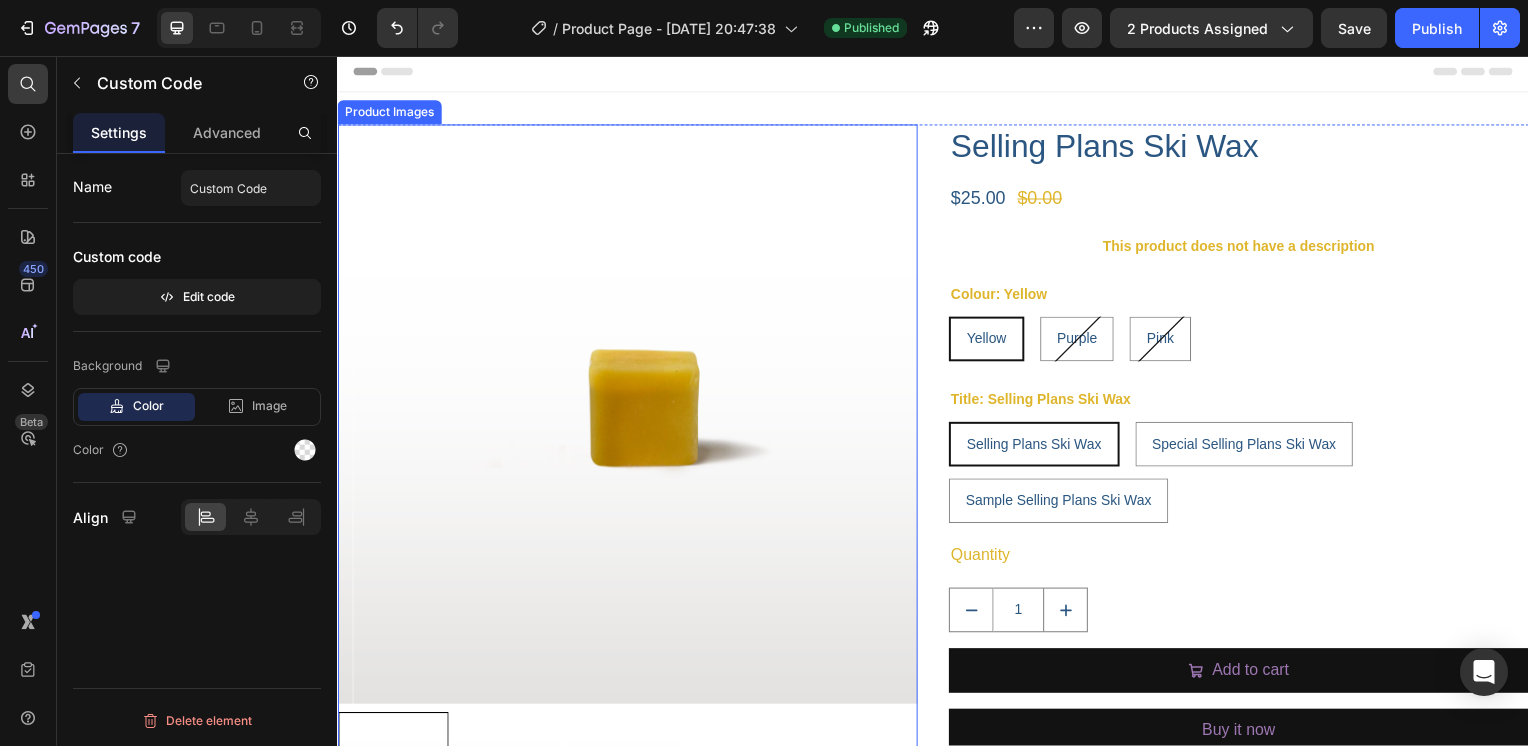 drag, startPoint x: 446, startPoint y: 155, endPoint x: 410, endPoint y: 135, distance: 41.18252 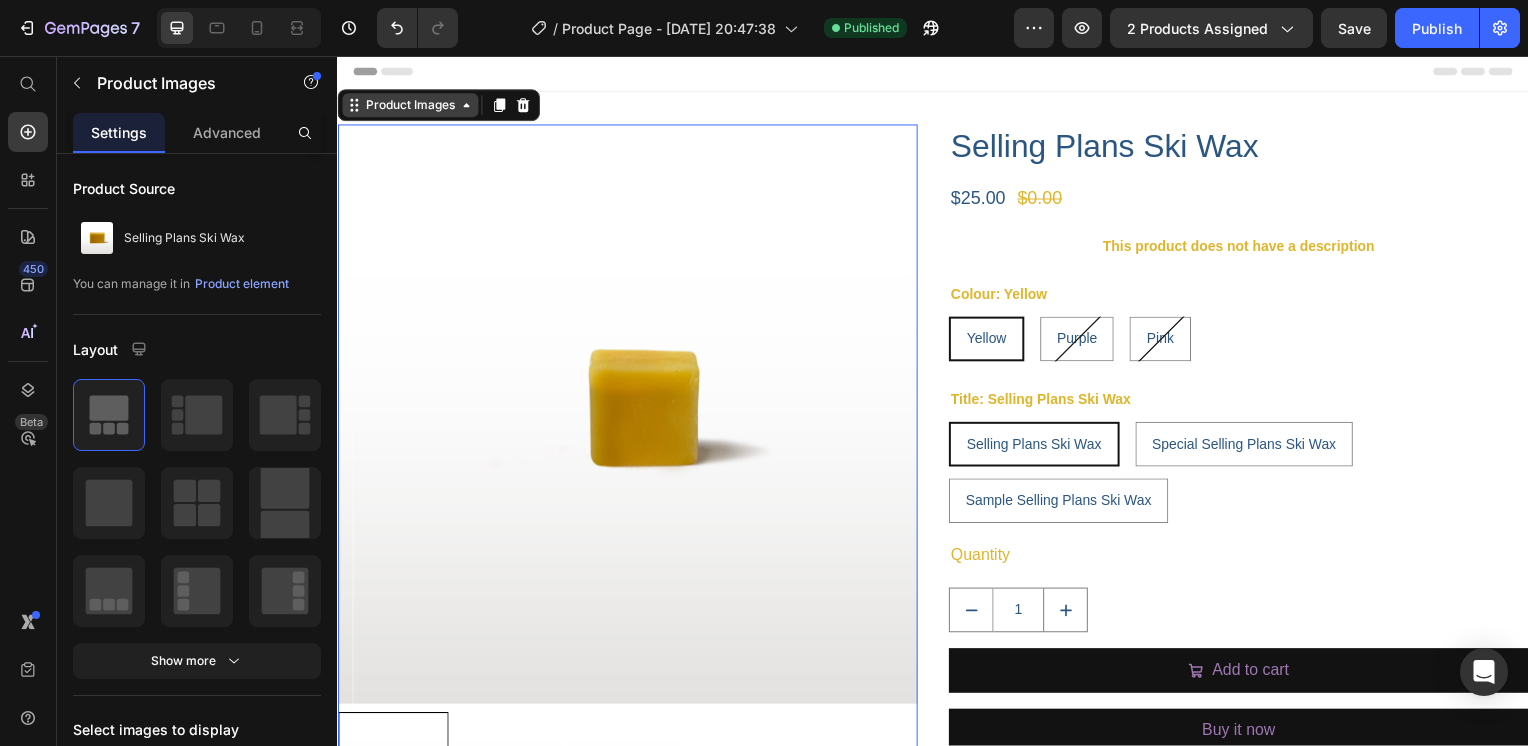 click on "Product Images" at bounding box center [410, 106] 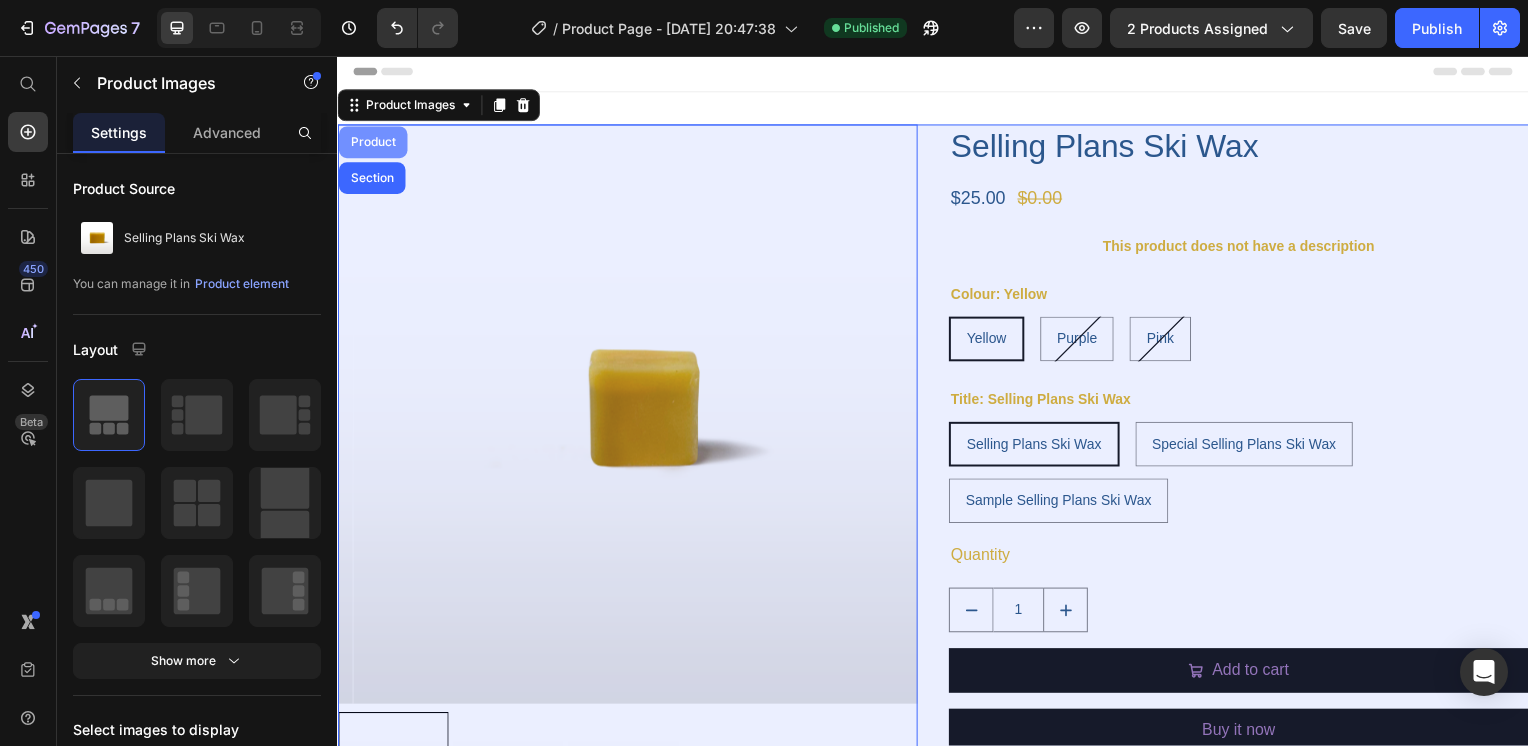 click on "Product" at bounding box center (372, 143) 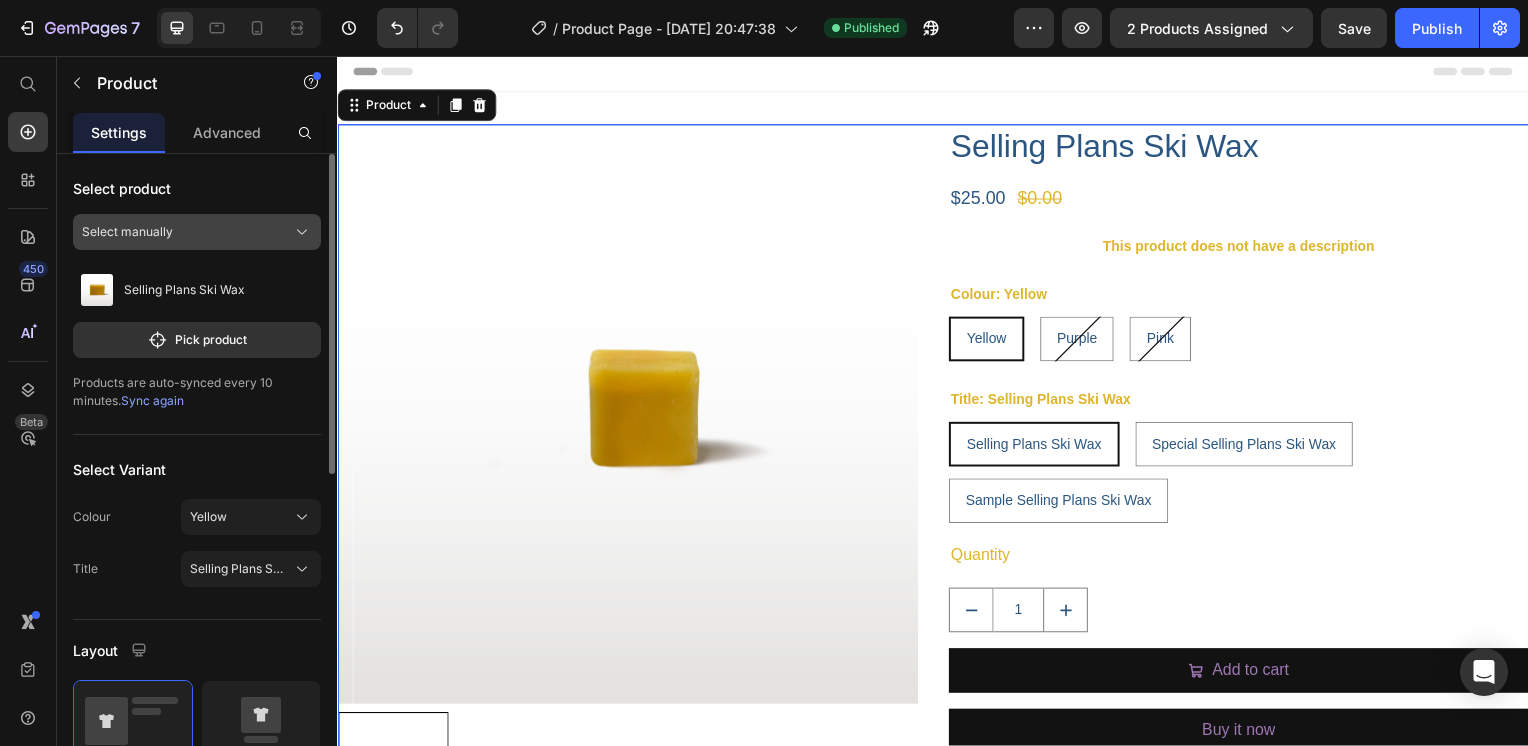 click on "Select manually" 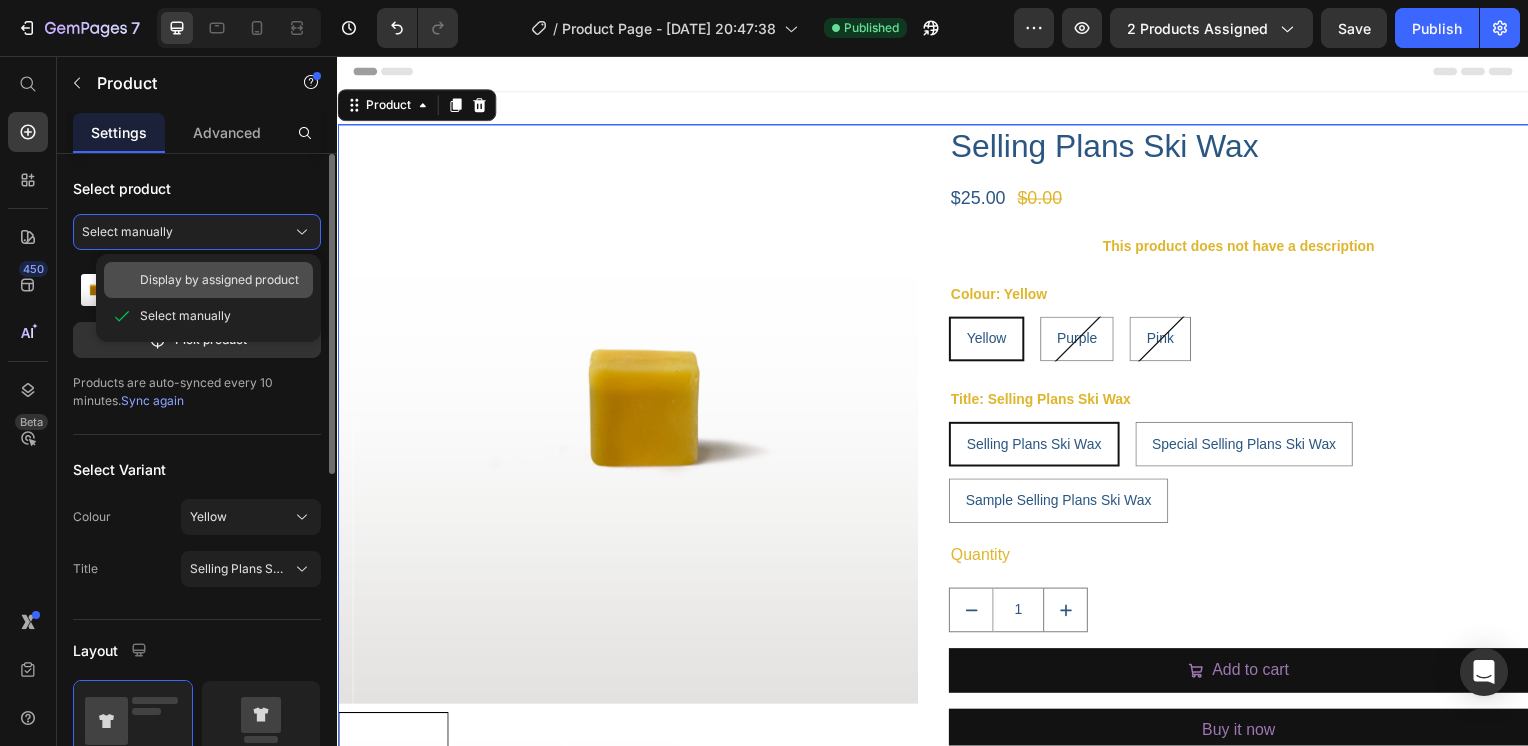 click on "Display by assigned product" 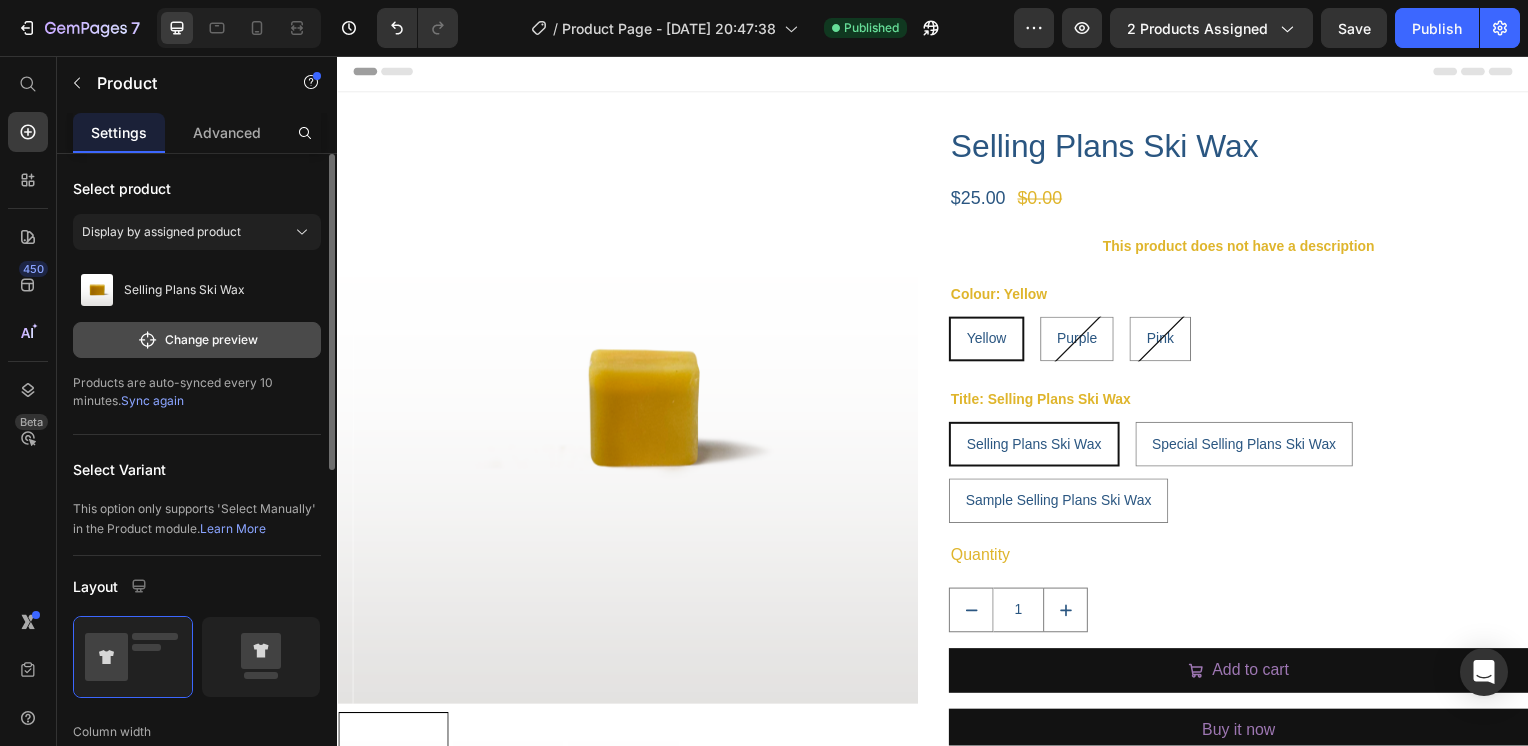 click on "Change preview" at bounding box center [197, 340] 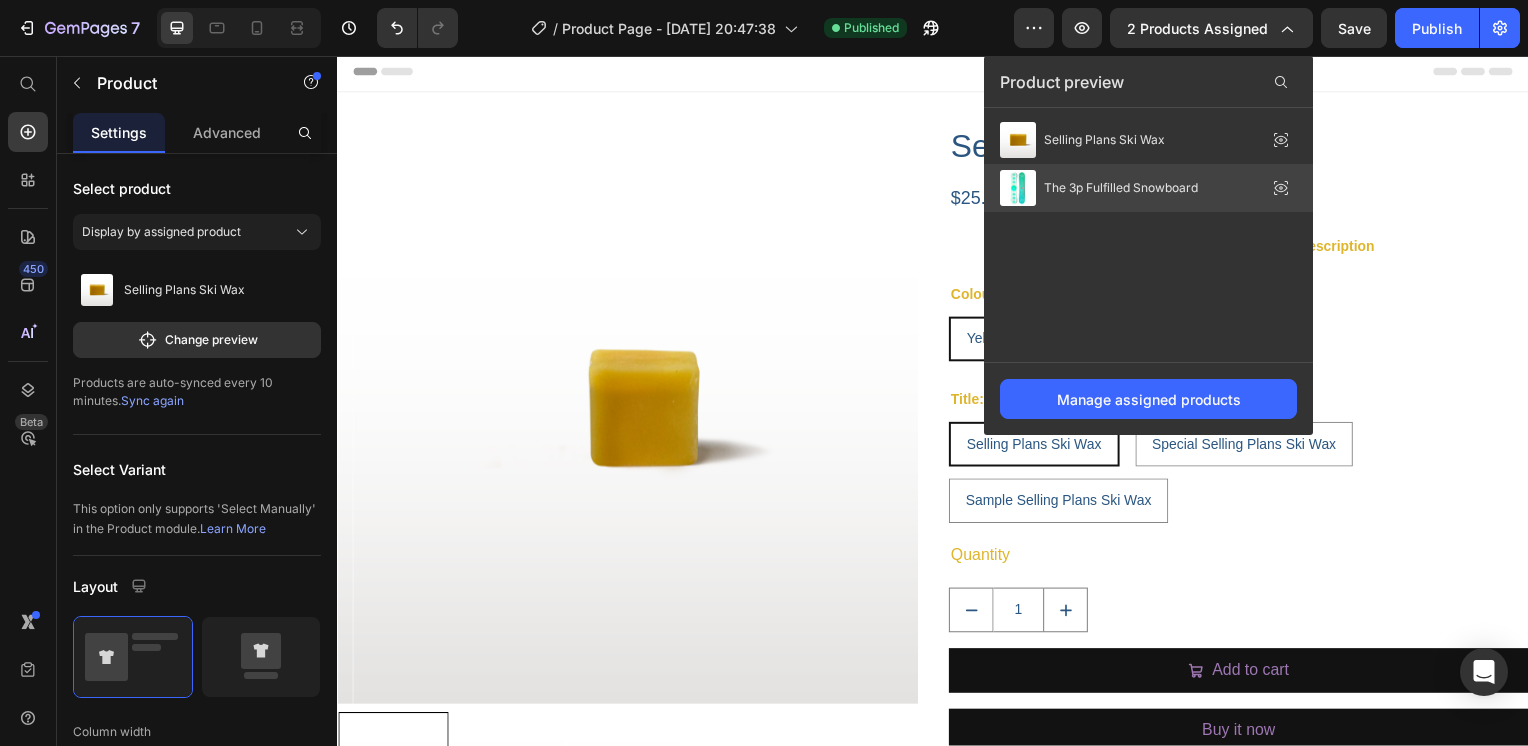 click on "The 3p Fulfilled Snowboard" at bounding box center [1121, 188] 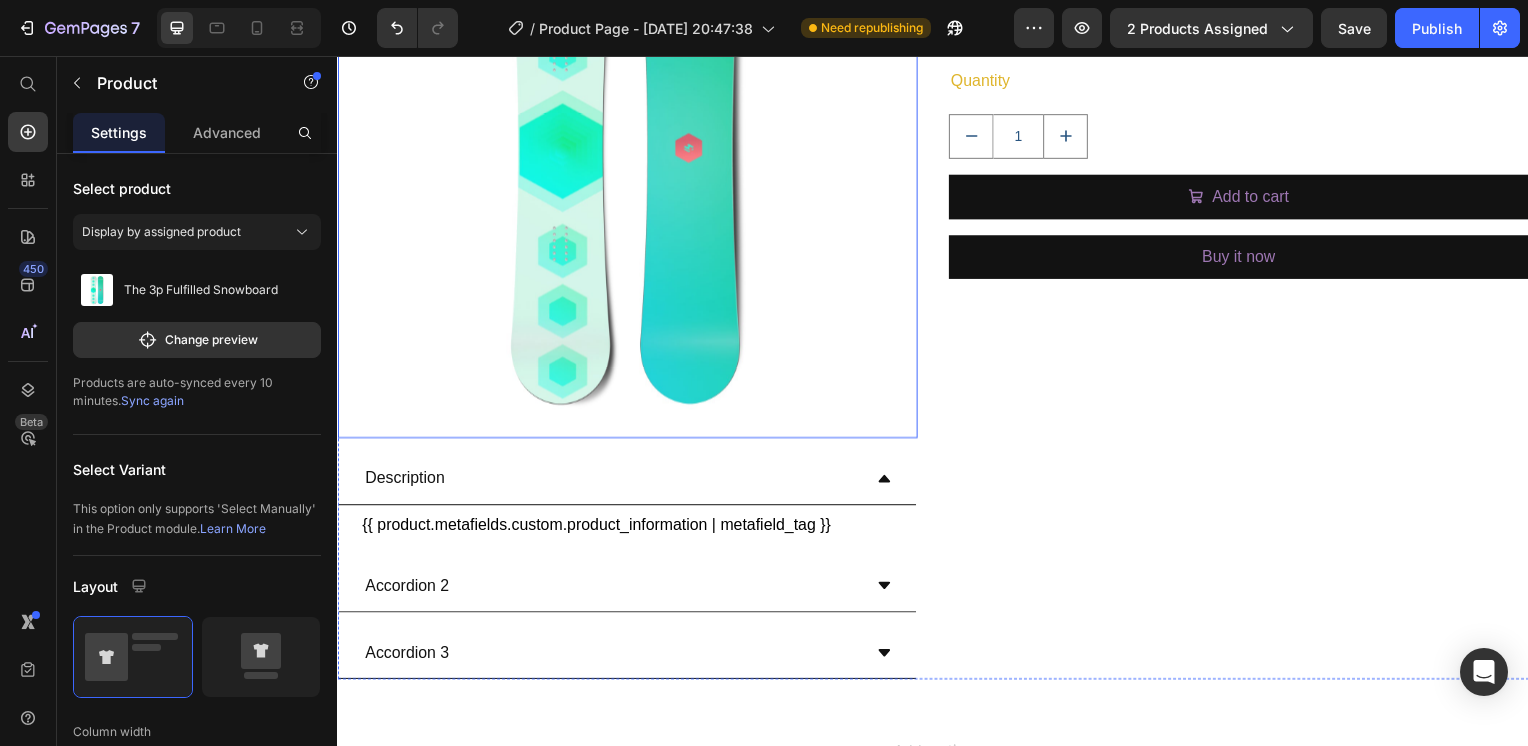 scroll, scrollTop: 515, scrollLeft: 0, axis: vertical 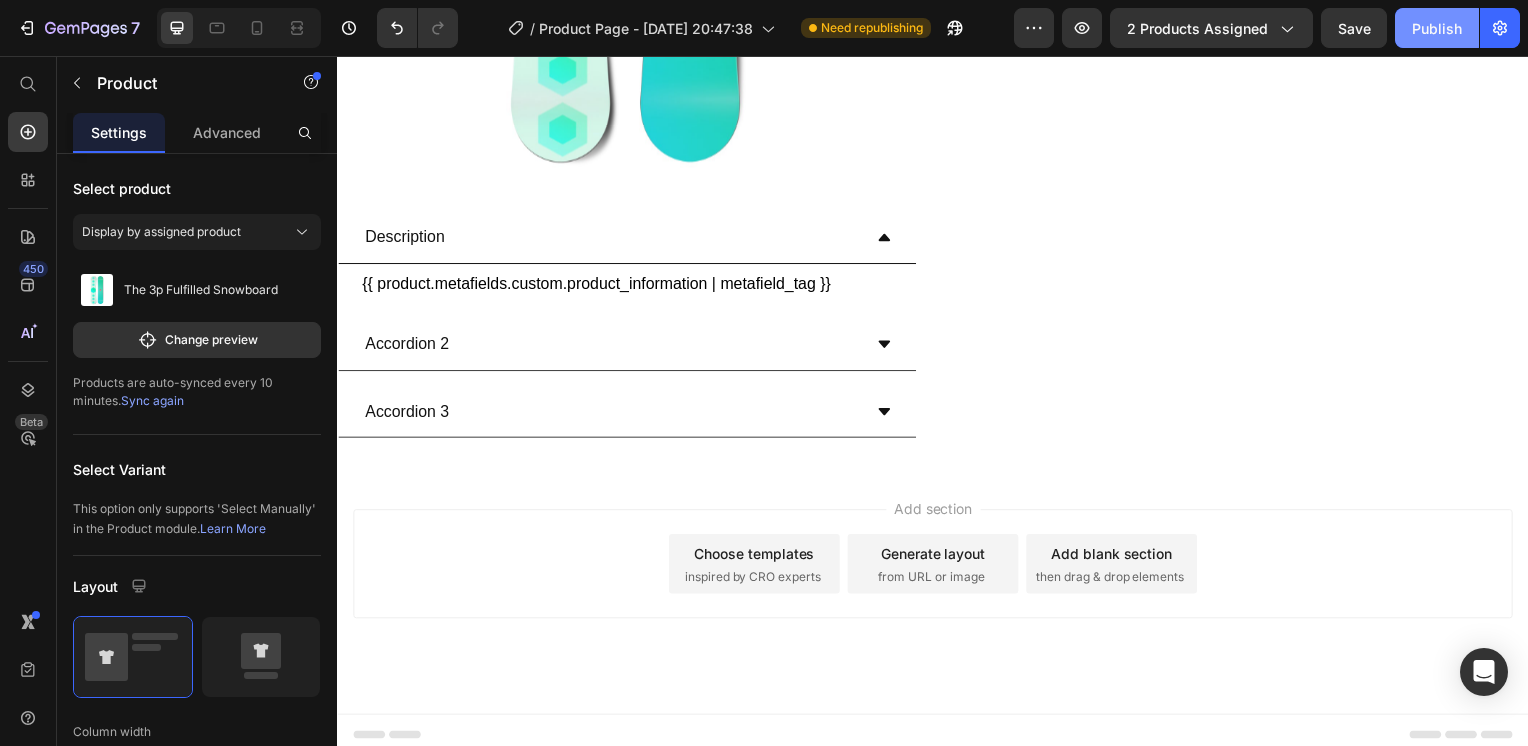 click on "Publish" 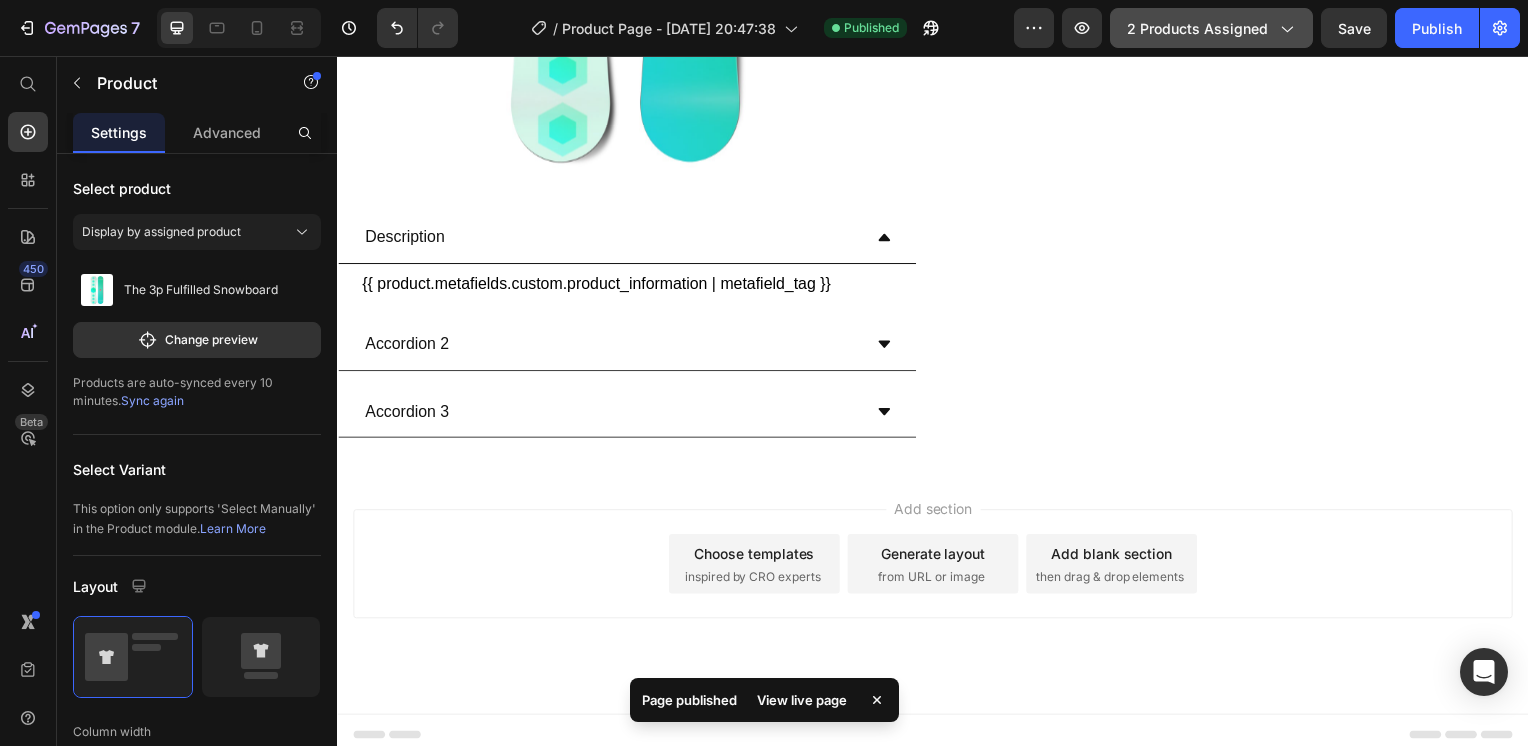 click on "2 products assigned" at bounding box center [1211, 28] 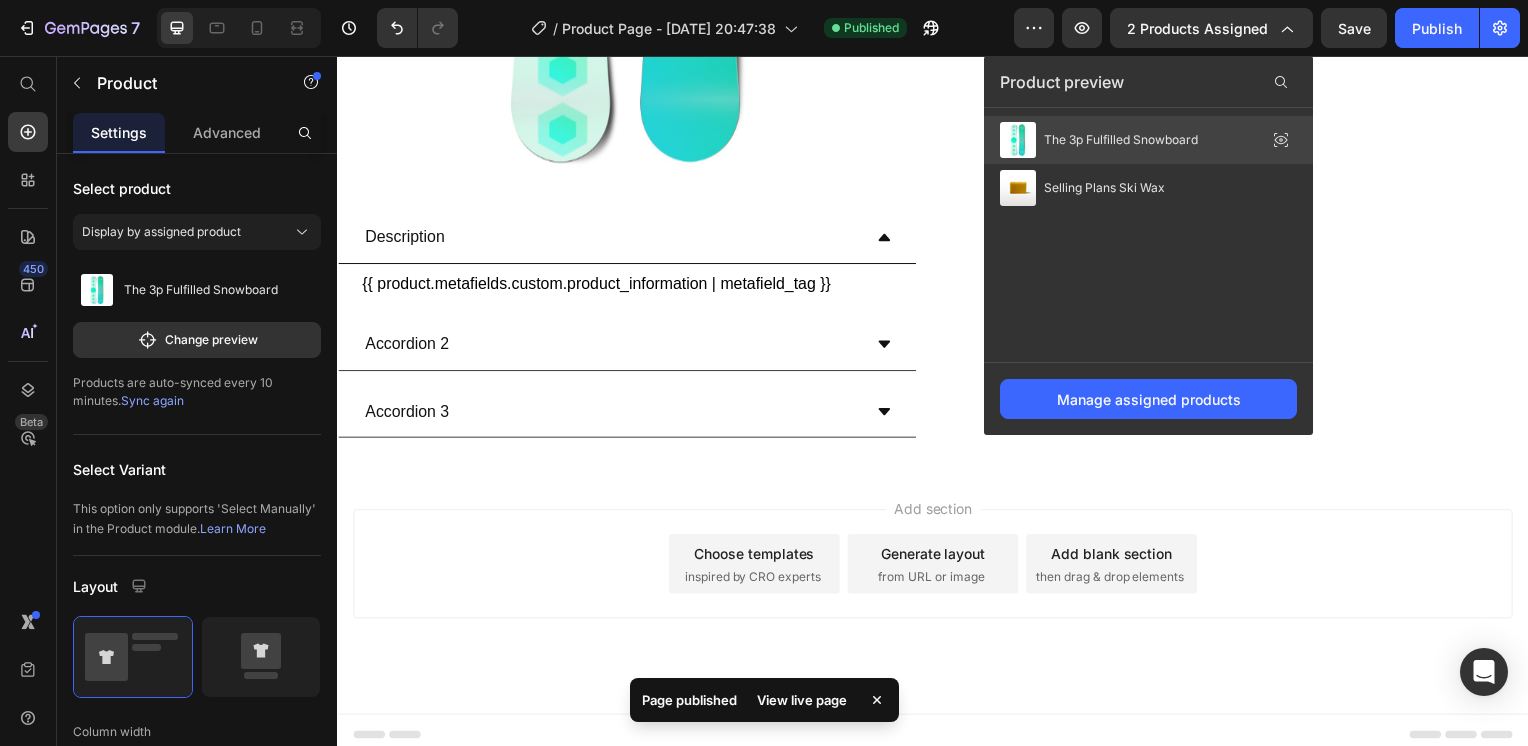 click on "The 3p Fulfilled Snowboard" 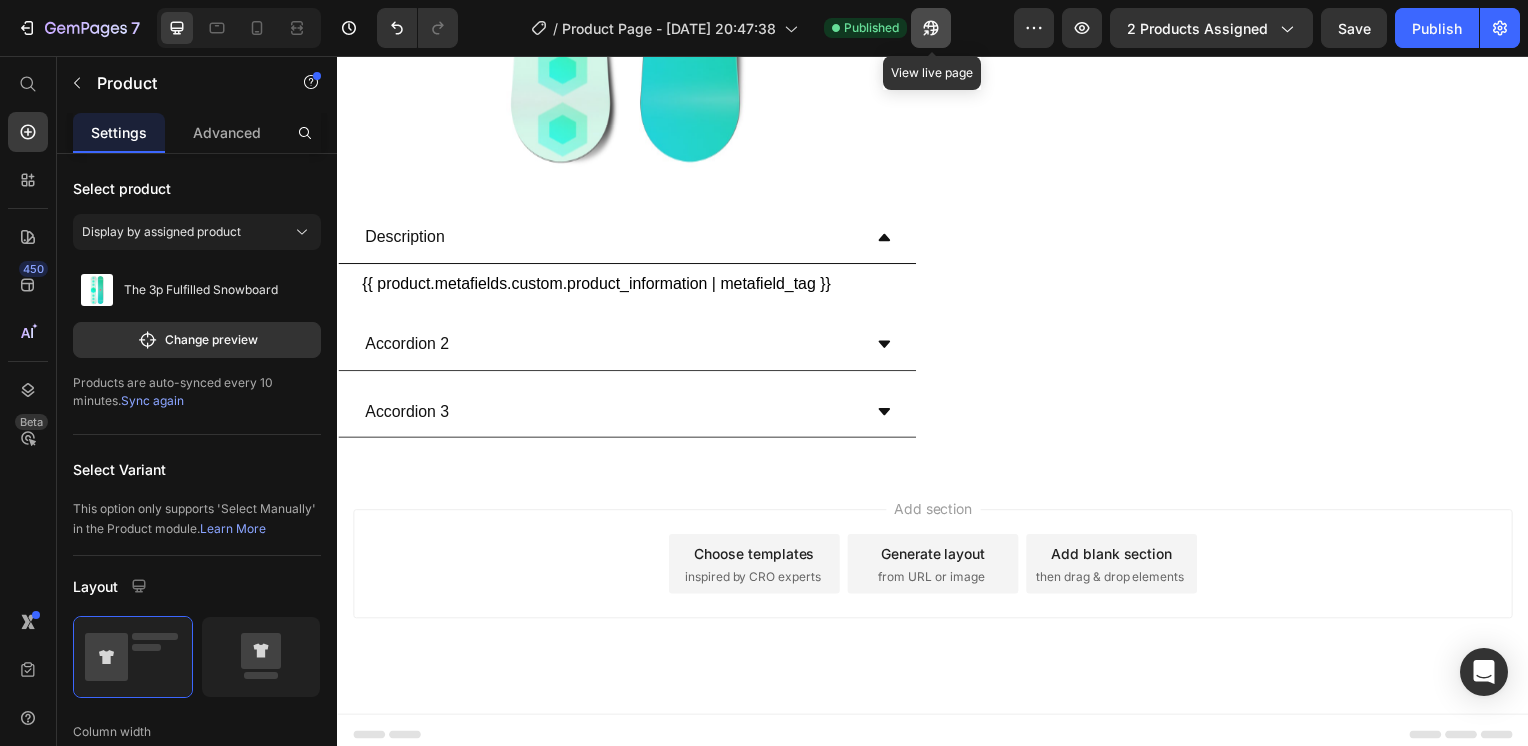 click 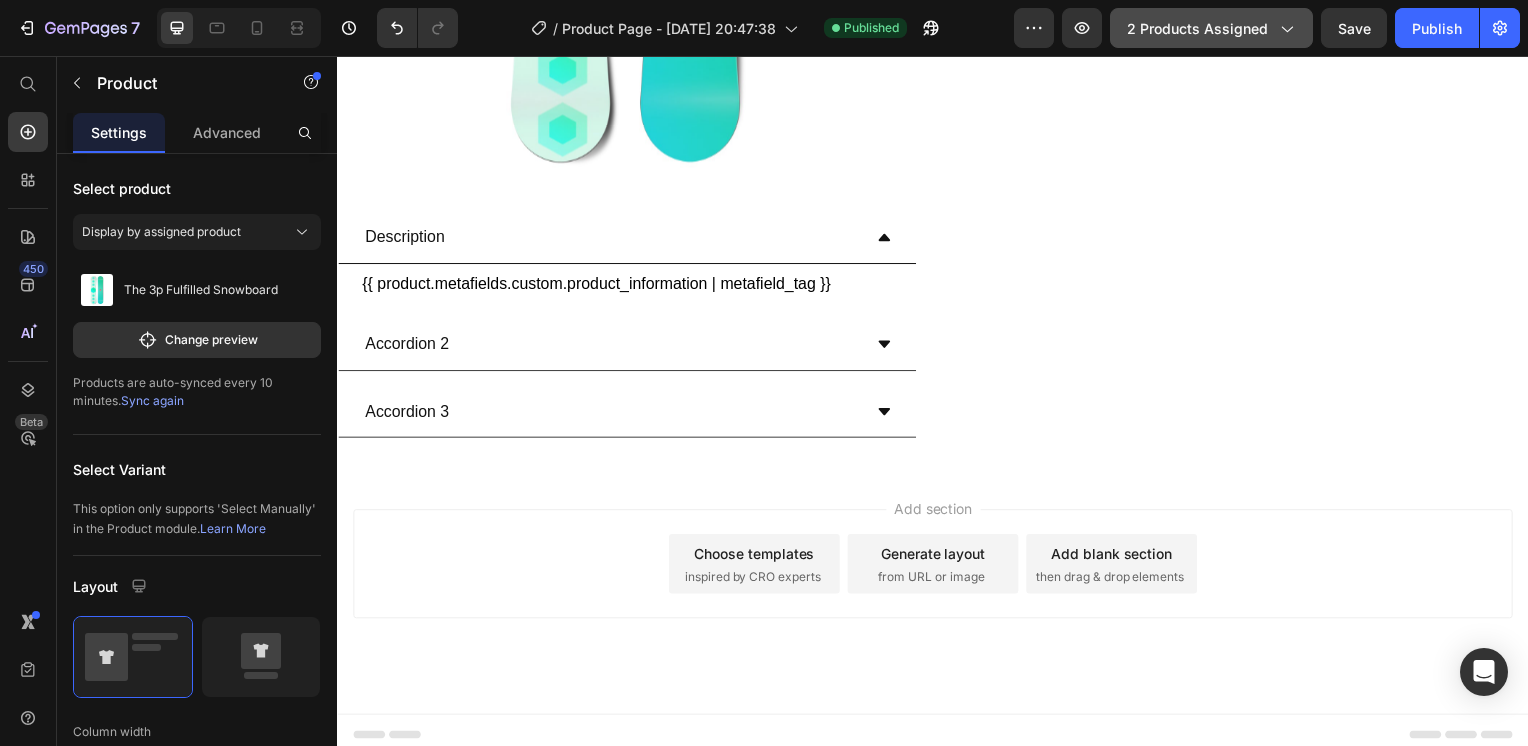 click on "2 products assigned" 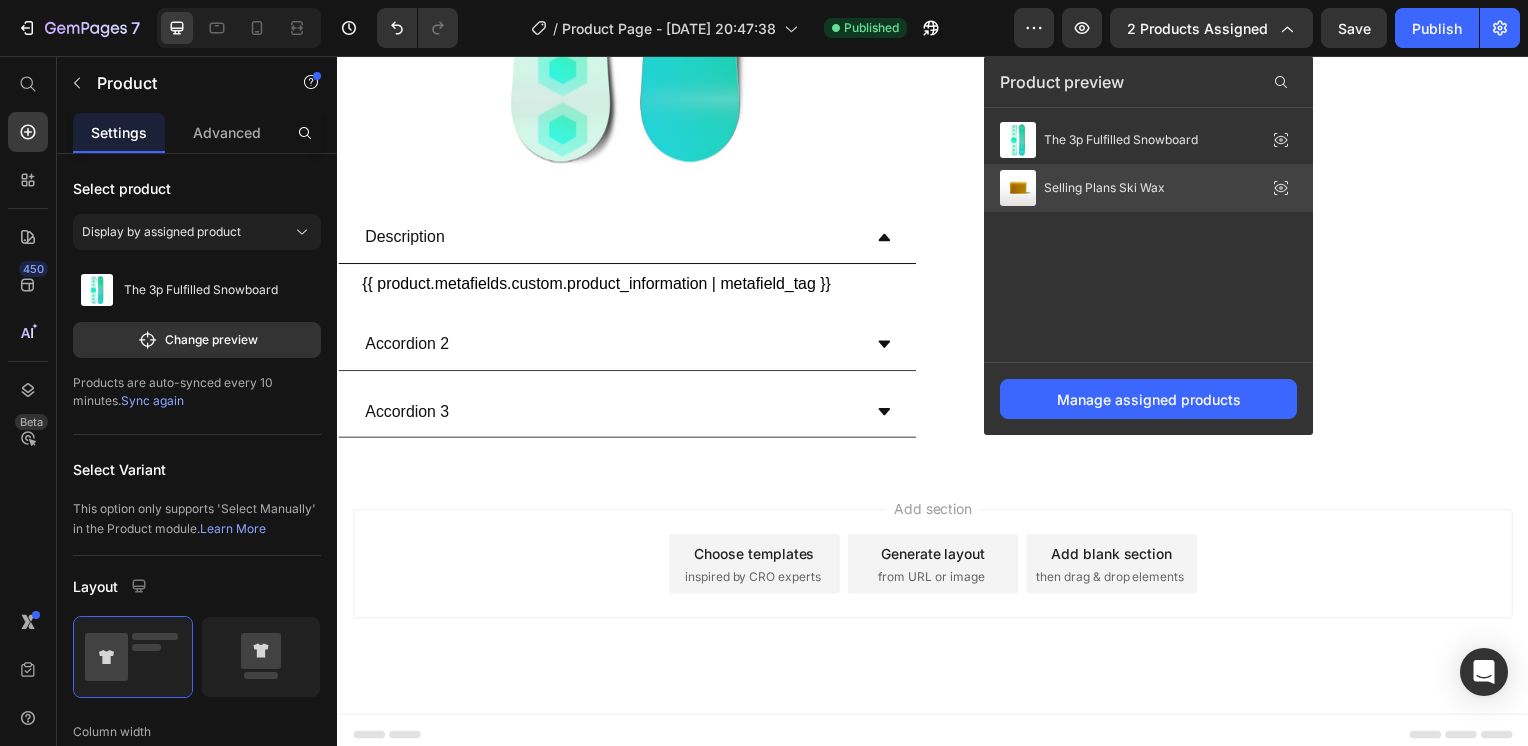 click on "Selling Plans Ski Wax" 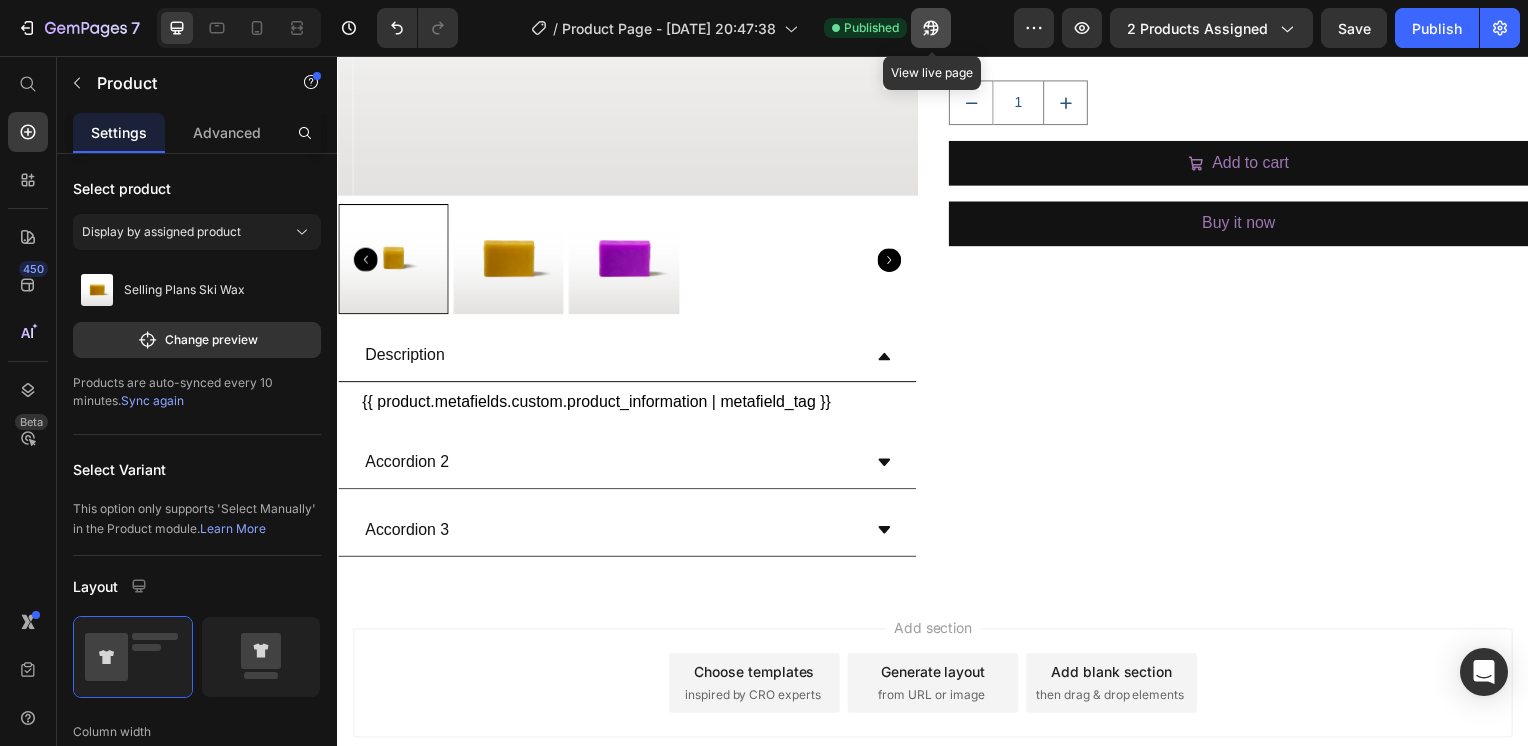 click 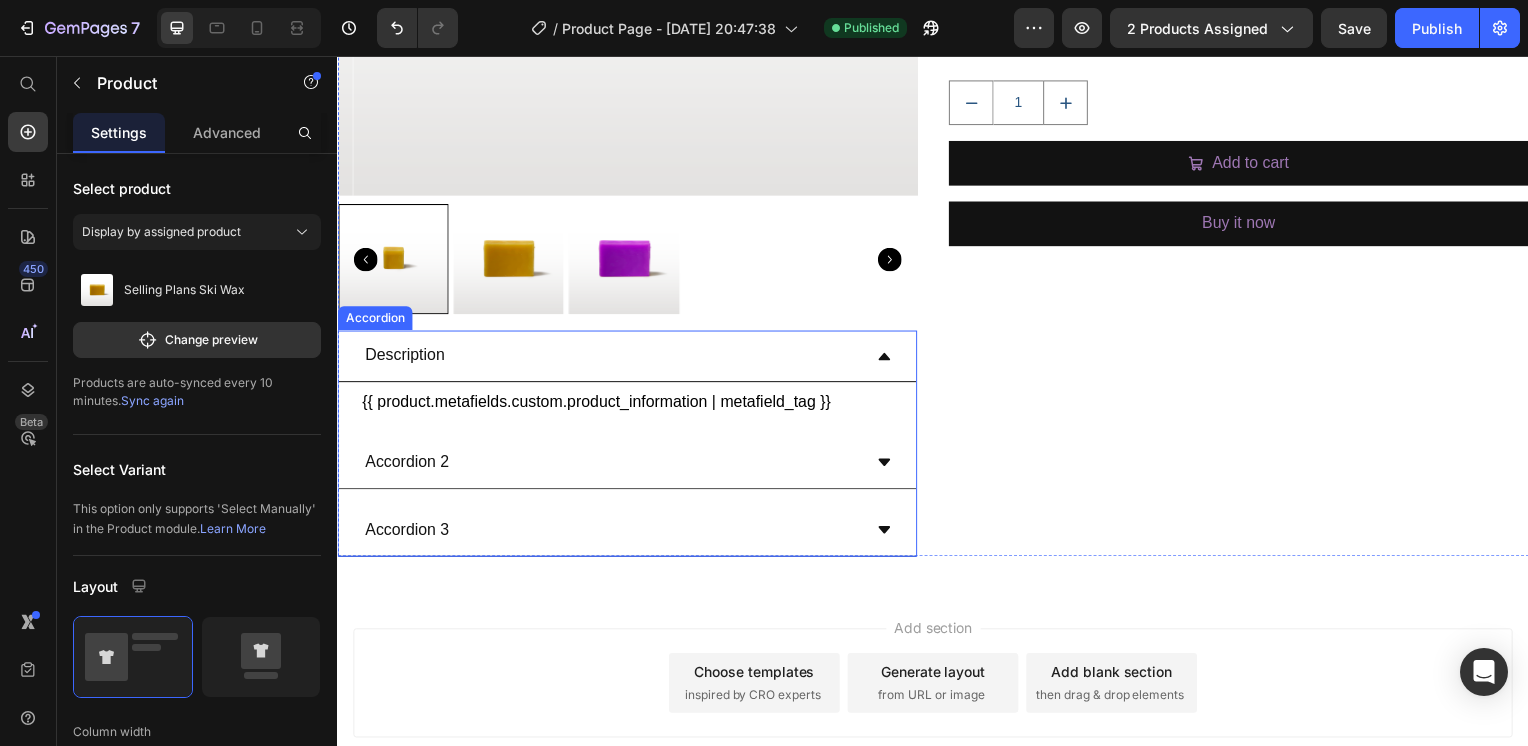click on "Description" at bounding box center (613, 358) 